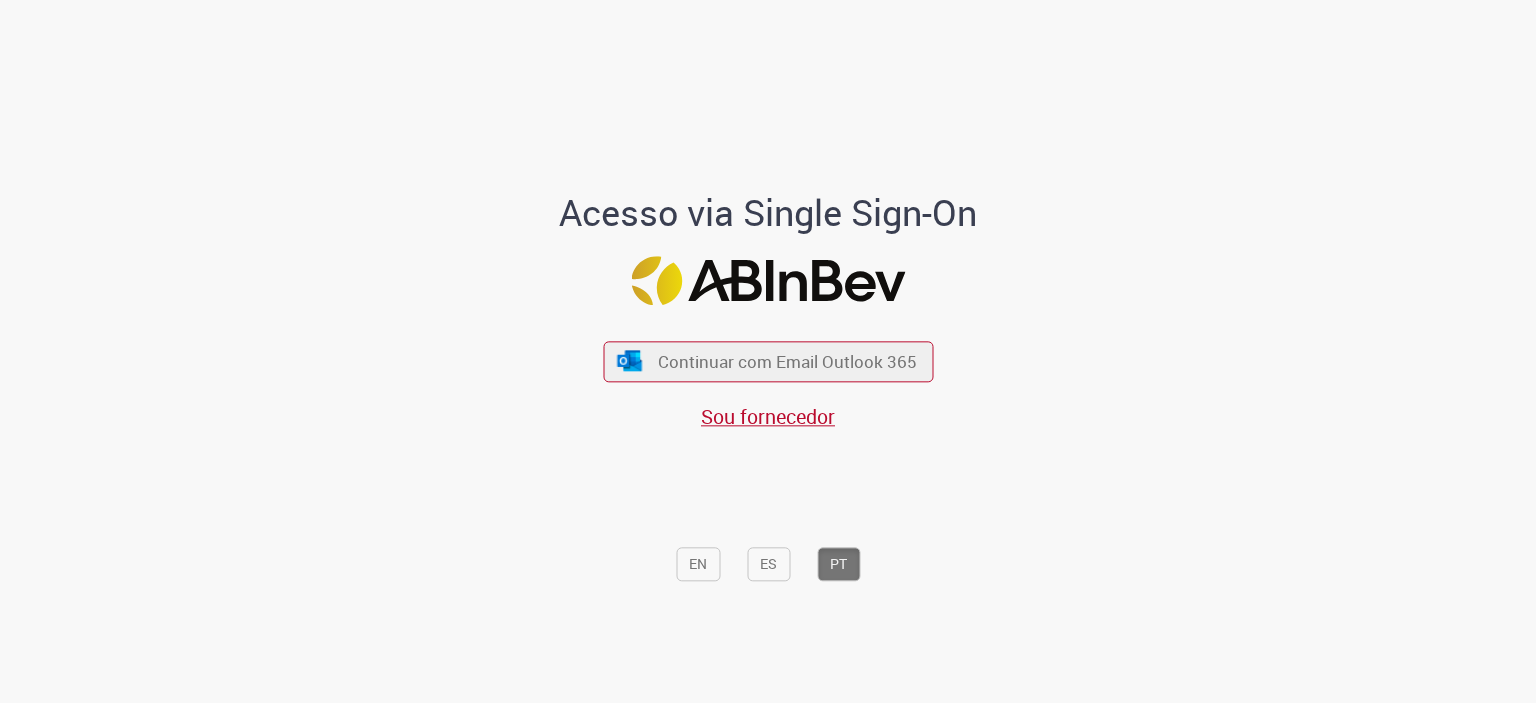 scroll, scrollTop: 0, scrollLeft: 0, axis: both 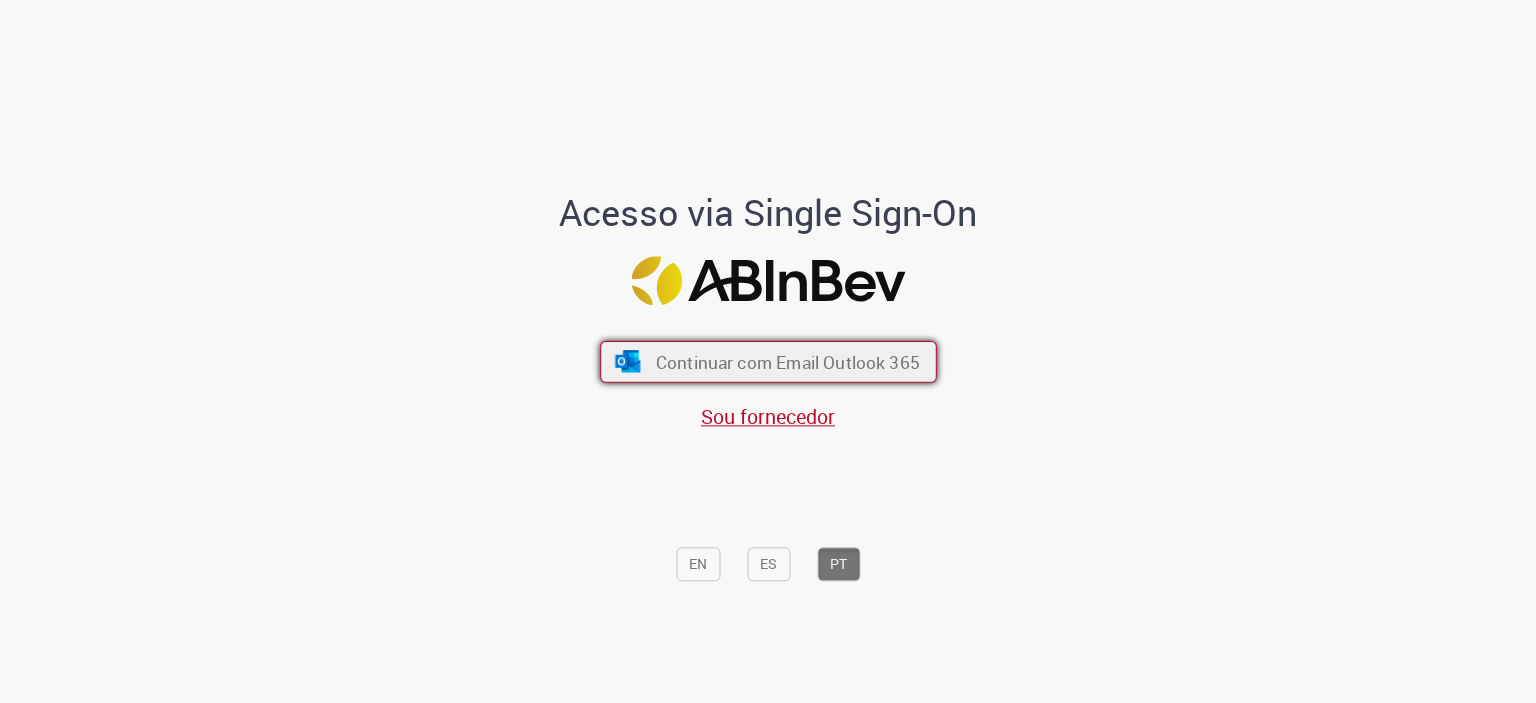 click on "Continuar com Email Outlook 365" at bounding box center [787, 361] 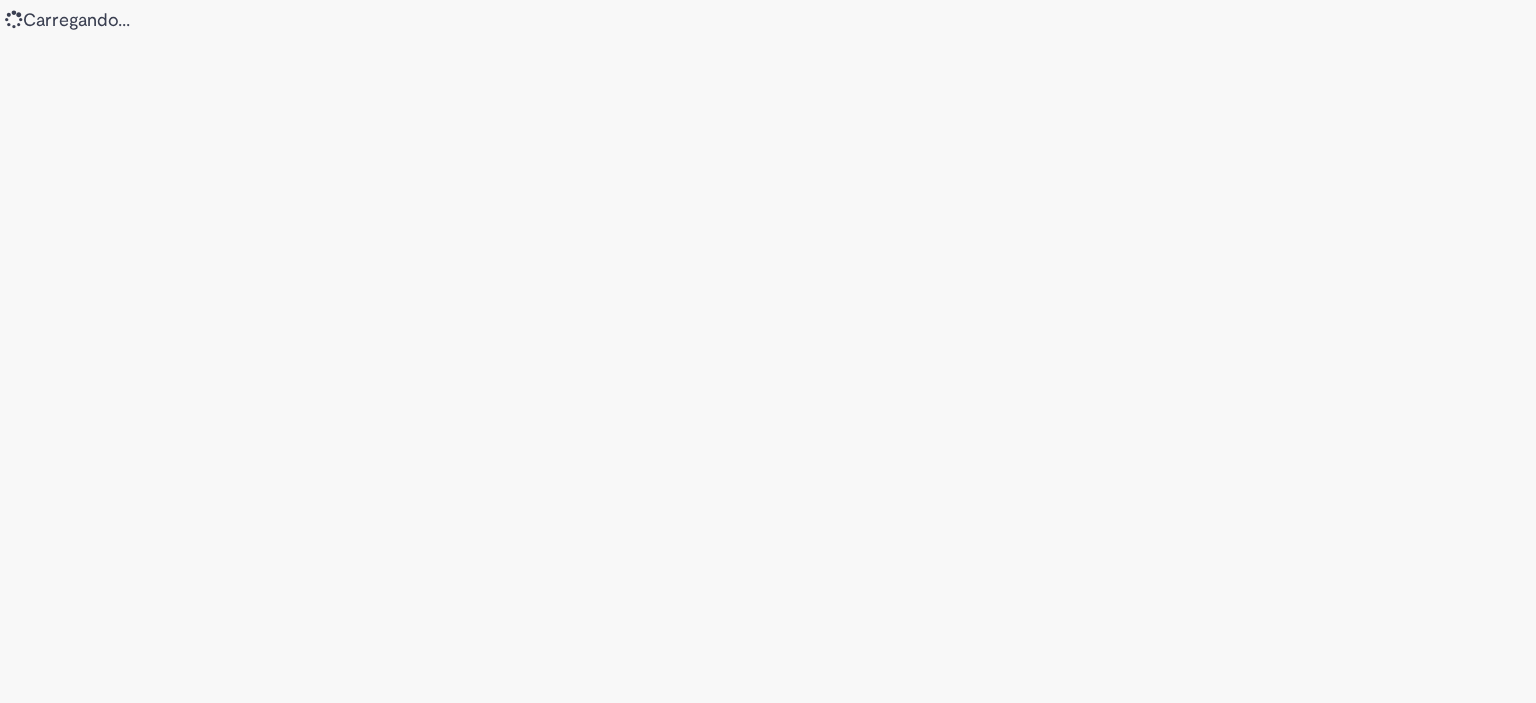scroll, scrollTop: 0, scrollLeft: 0, axis: both 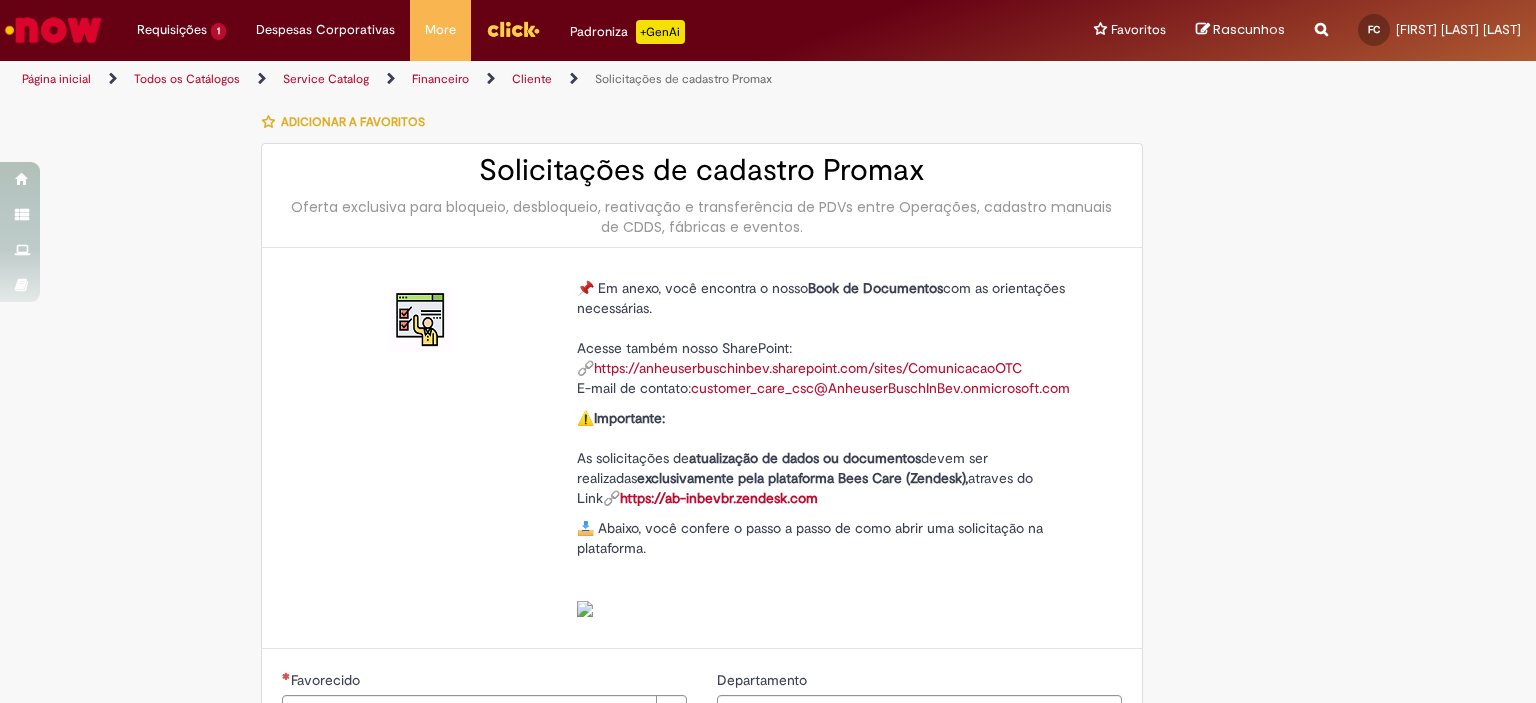 type on "********" 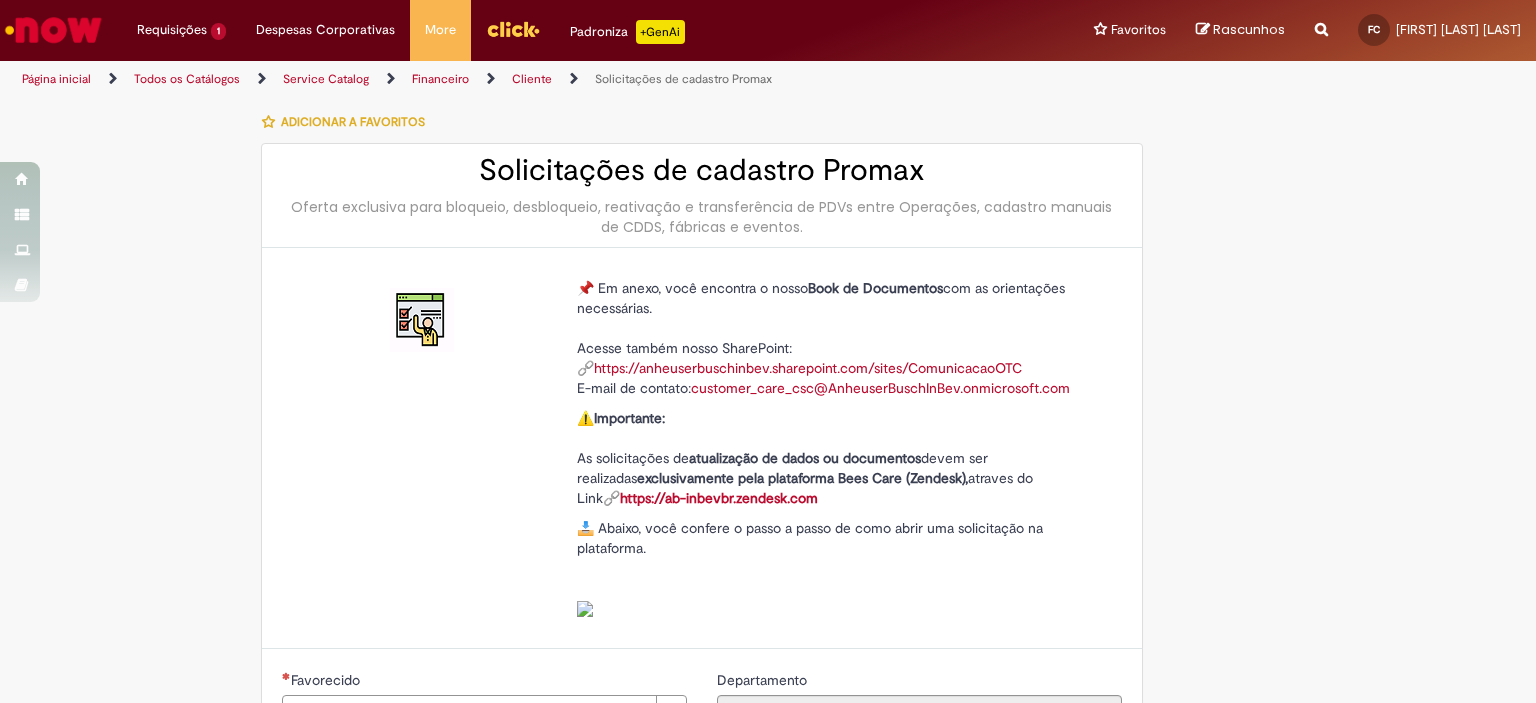type on "**********" 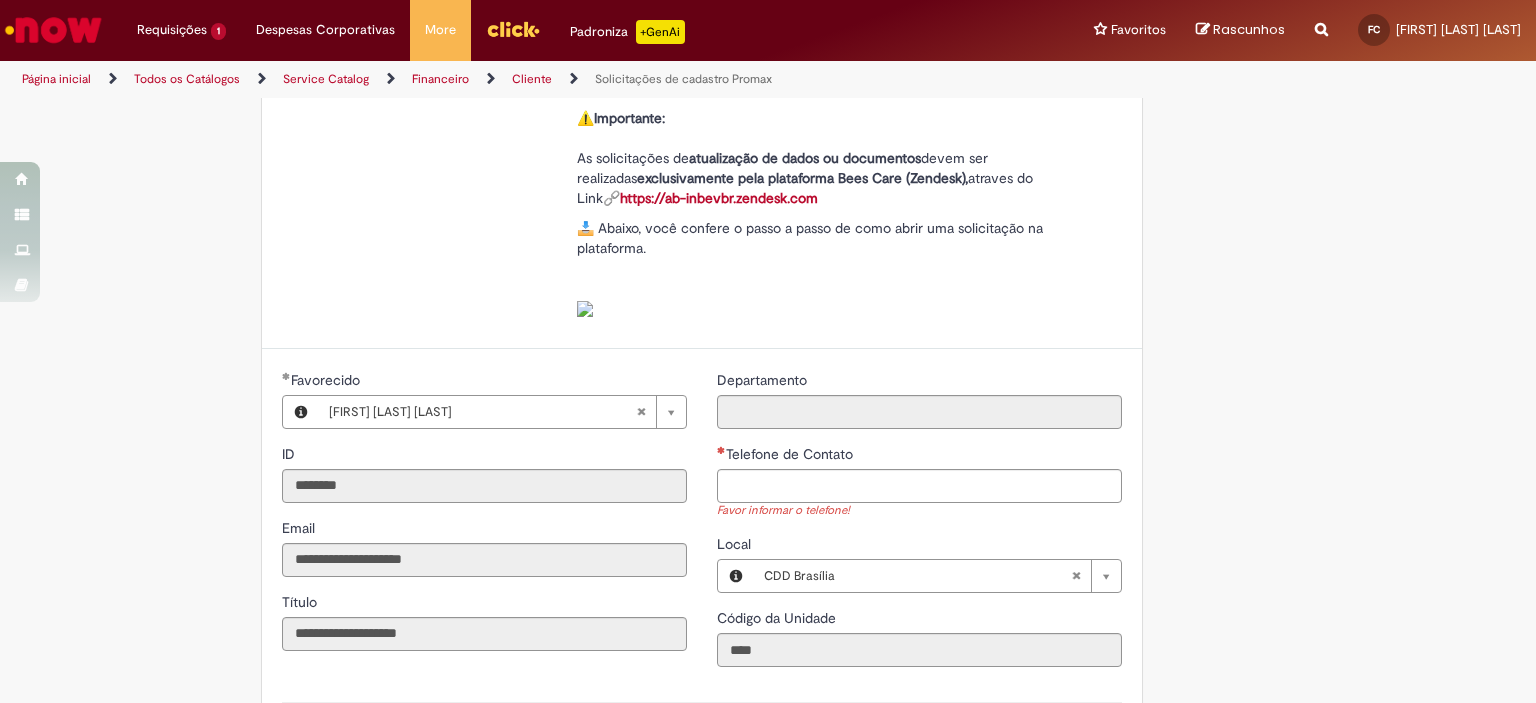scroll, scrollTop: 600, scrollLeft: 0, axis: vertical 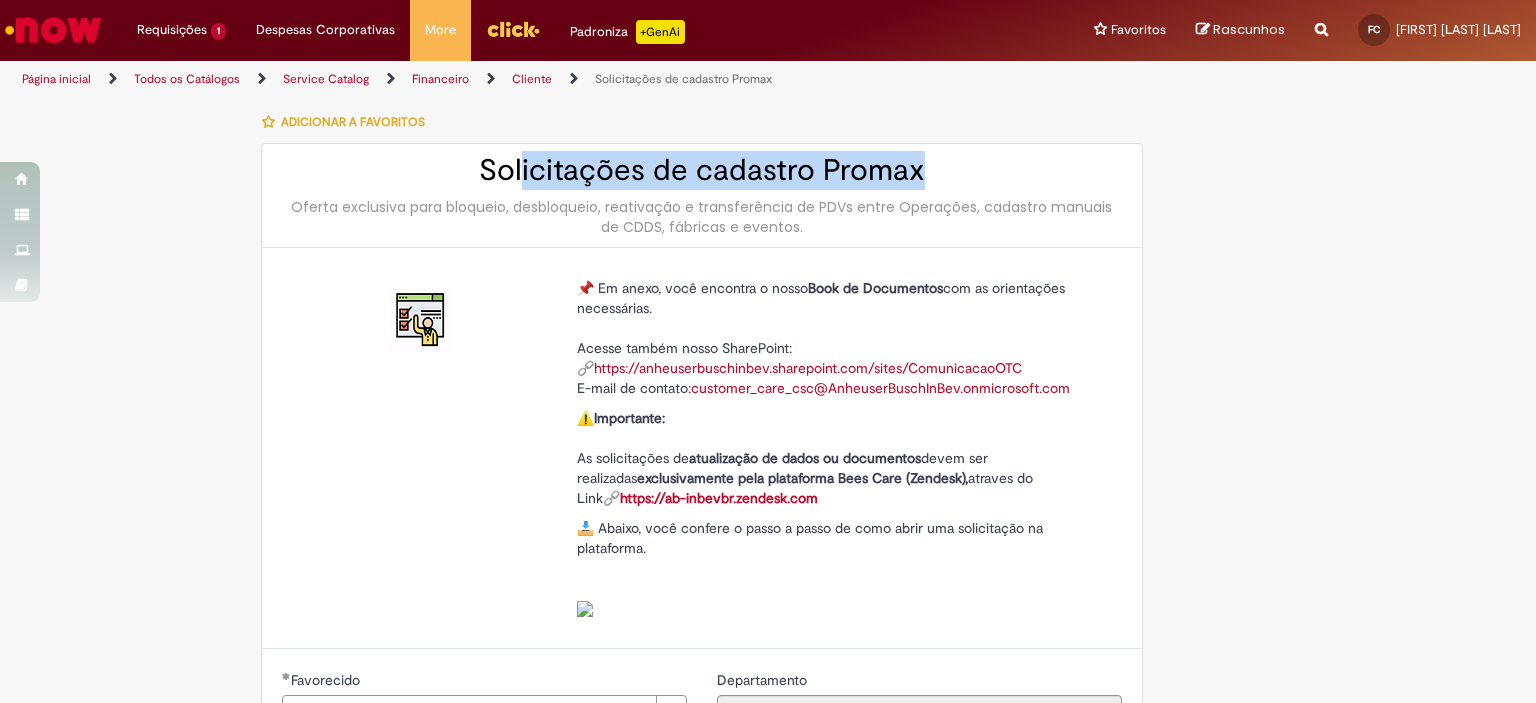 drag, startPoint x: 515, startPoint y: 186, endPoint x: 912, endPoint y: 158, distance: 397.98618 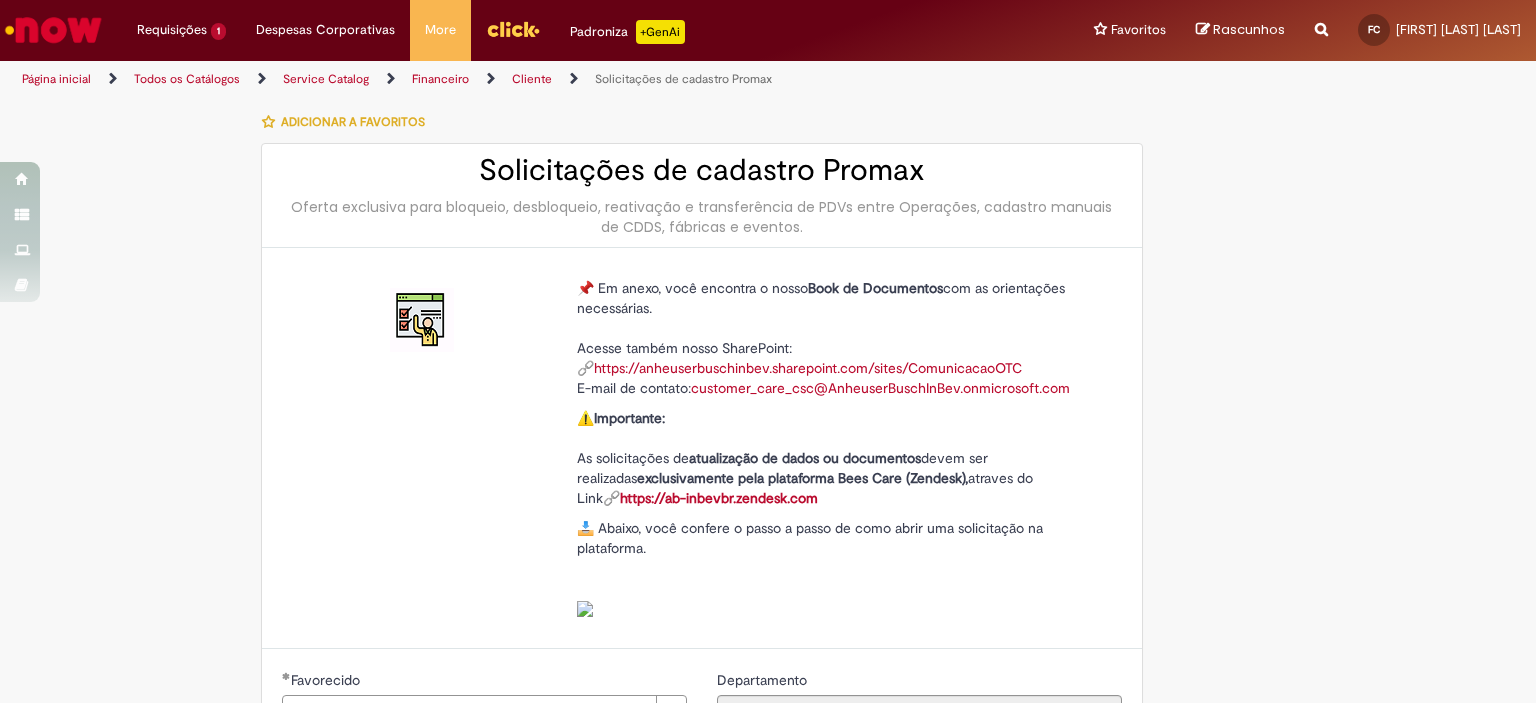 click on "Adicionar a Favoritos" at bounding box center [702, 122] 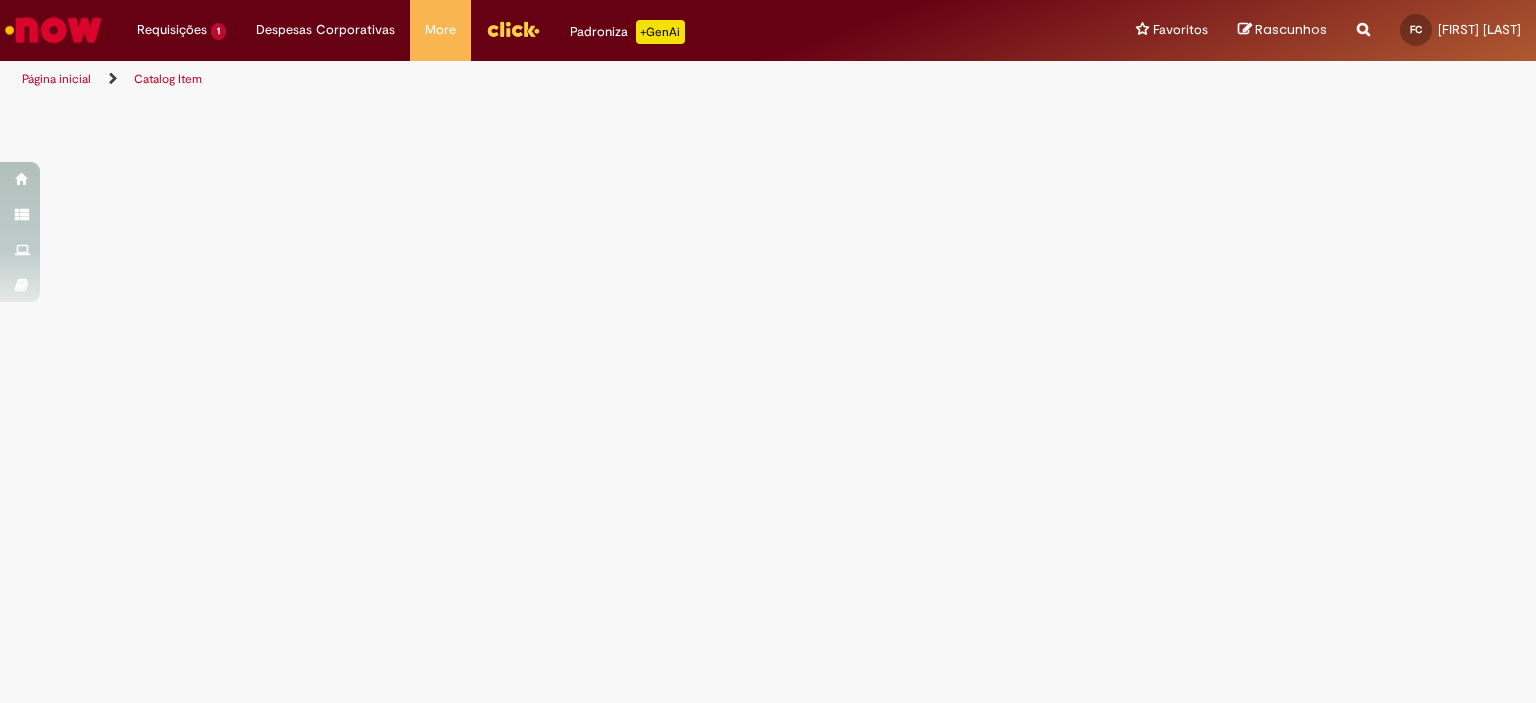 scroll, scrollTop: 0, scrollLeft: 0, axis: both 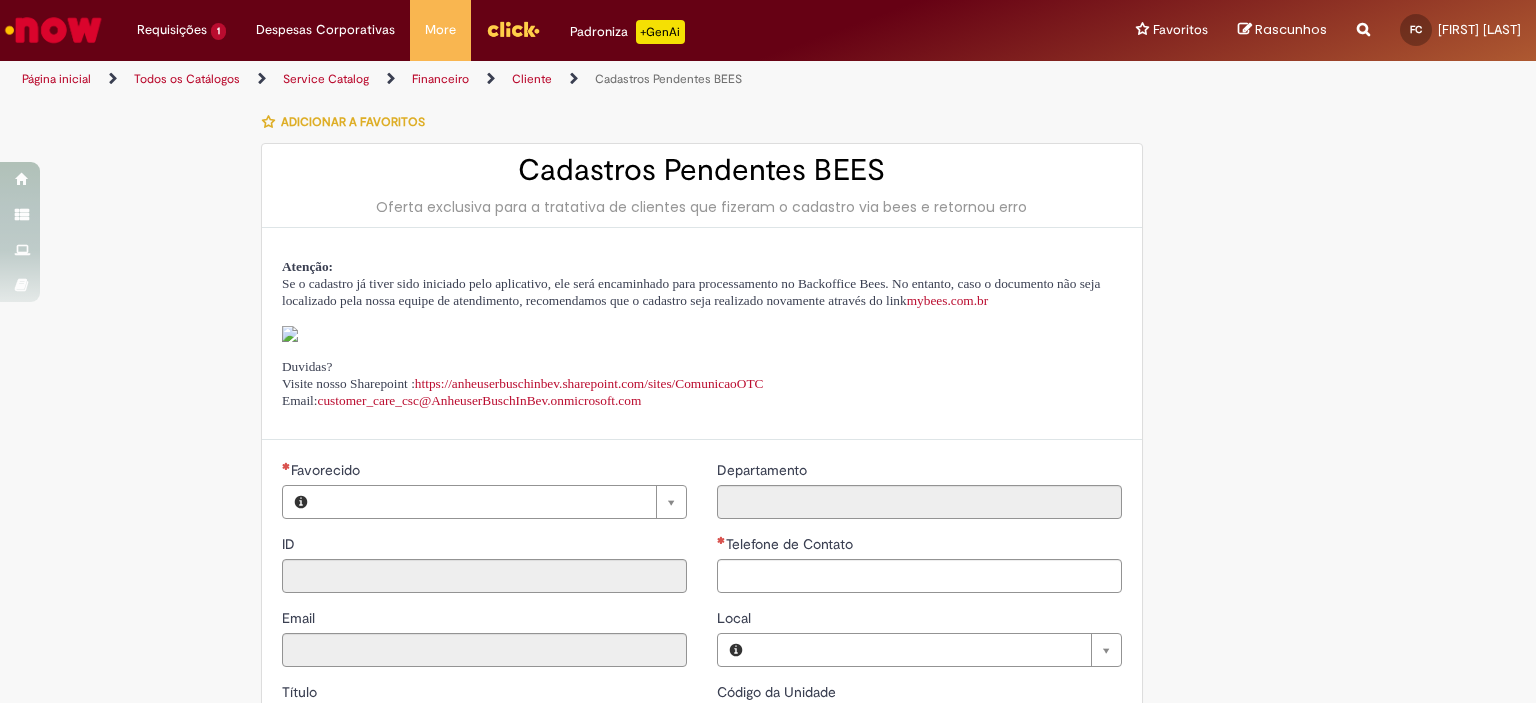 type on "********" 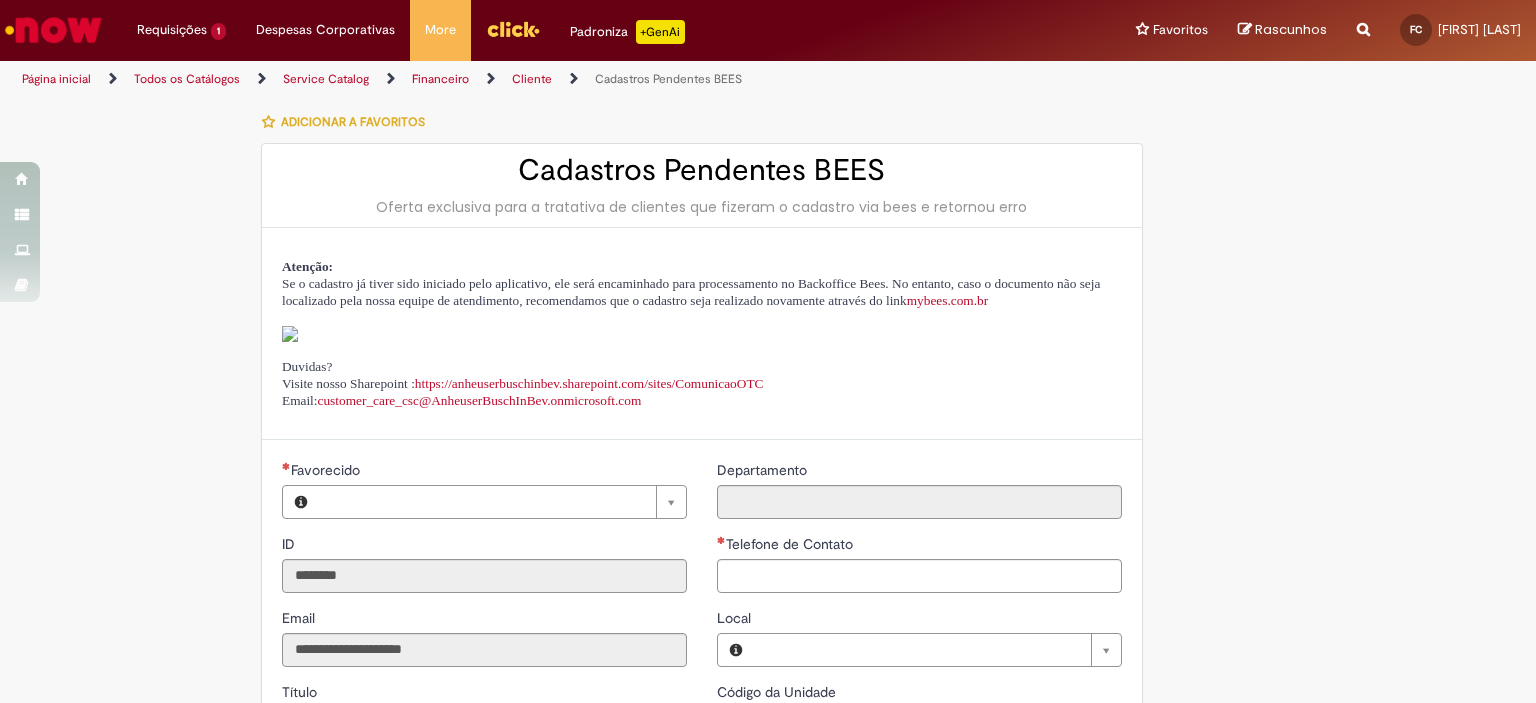 type on "**********" 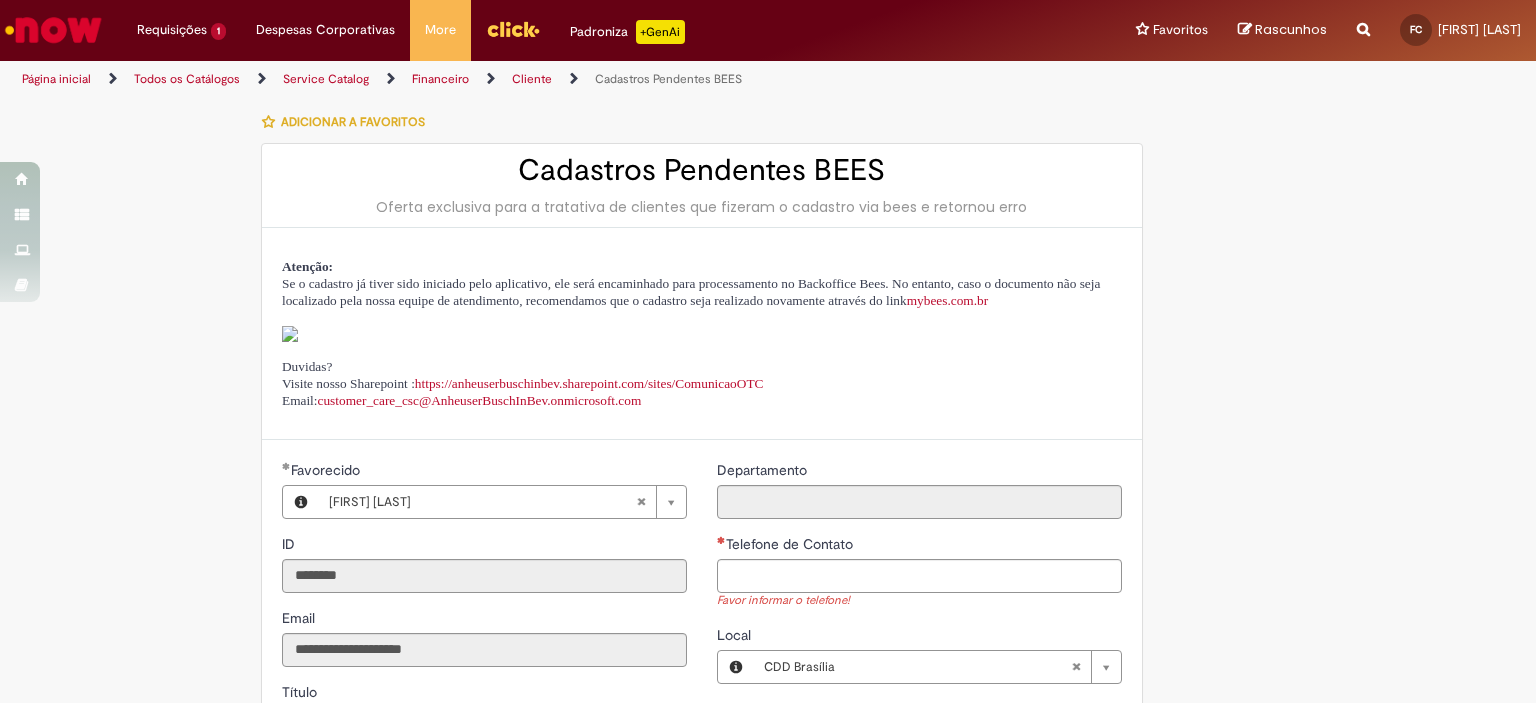scroll, scrollTop: 100, scrollLeft: 0, axis: vertical 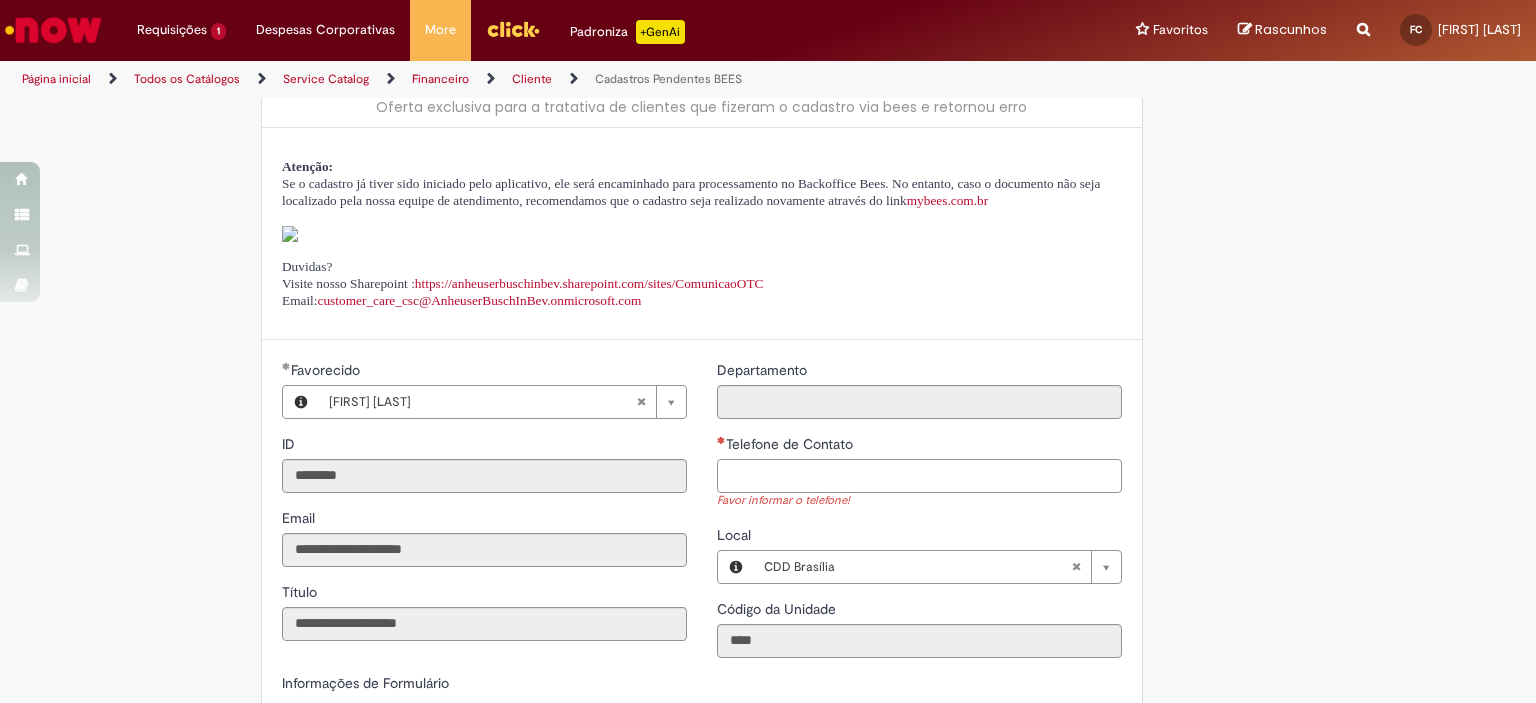 click on "Telefone de Contato" at bounding box center [919, 476] 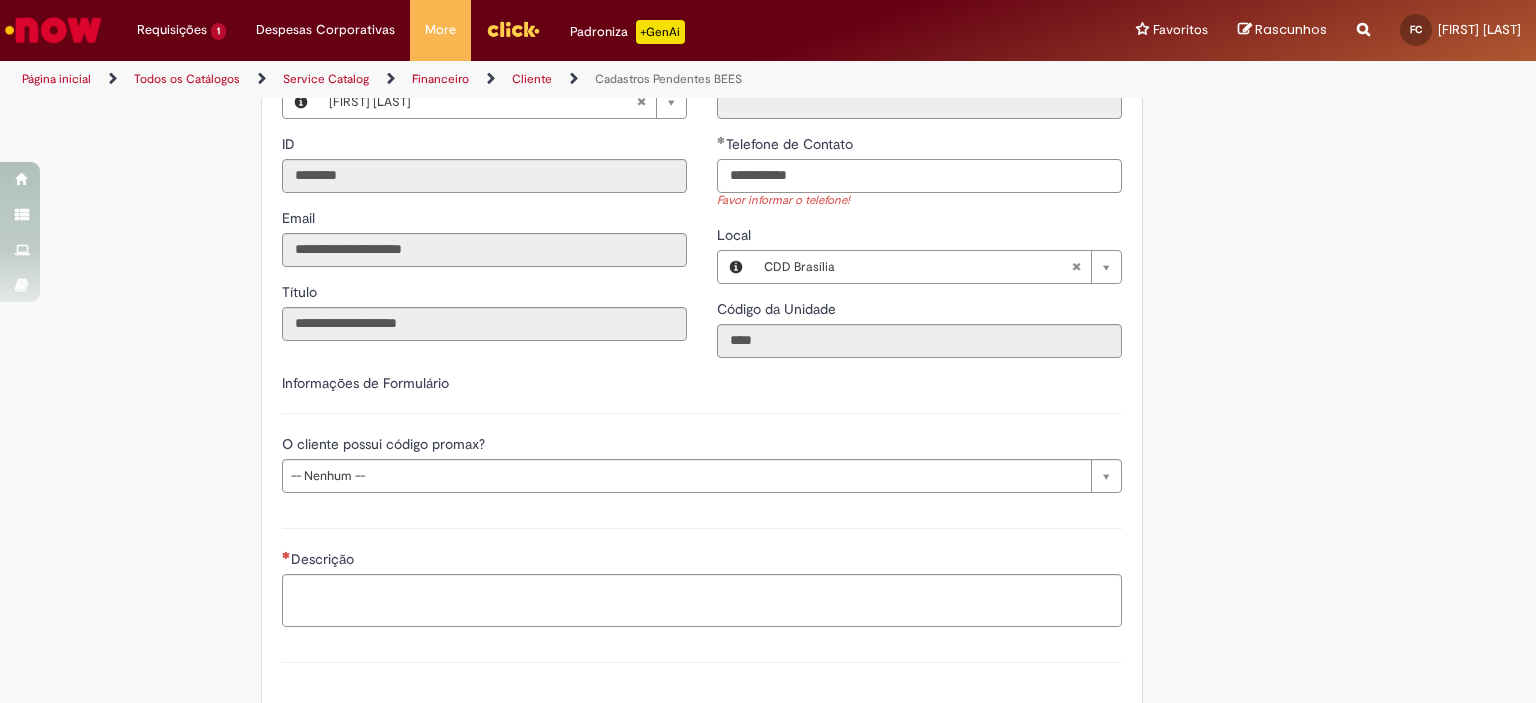 scroll, scrollTop: 600, scrollLeft: 0, axis: vertical 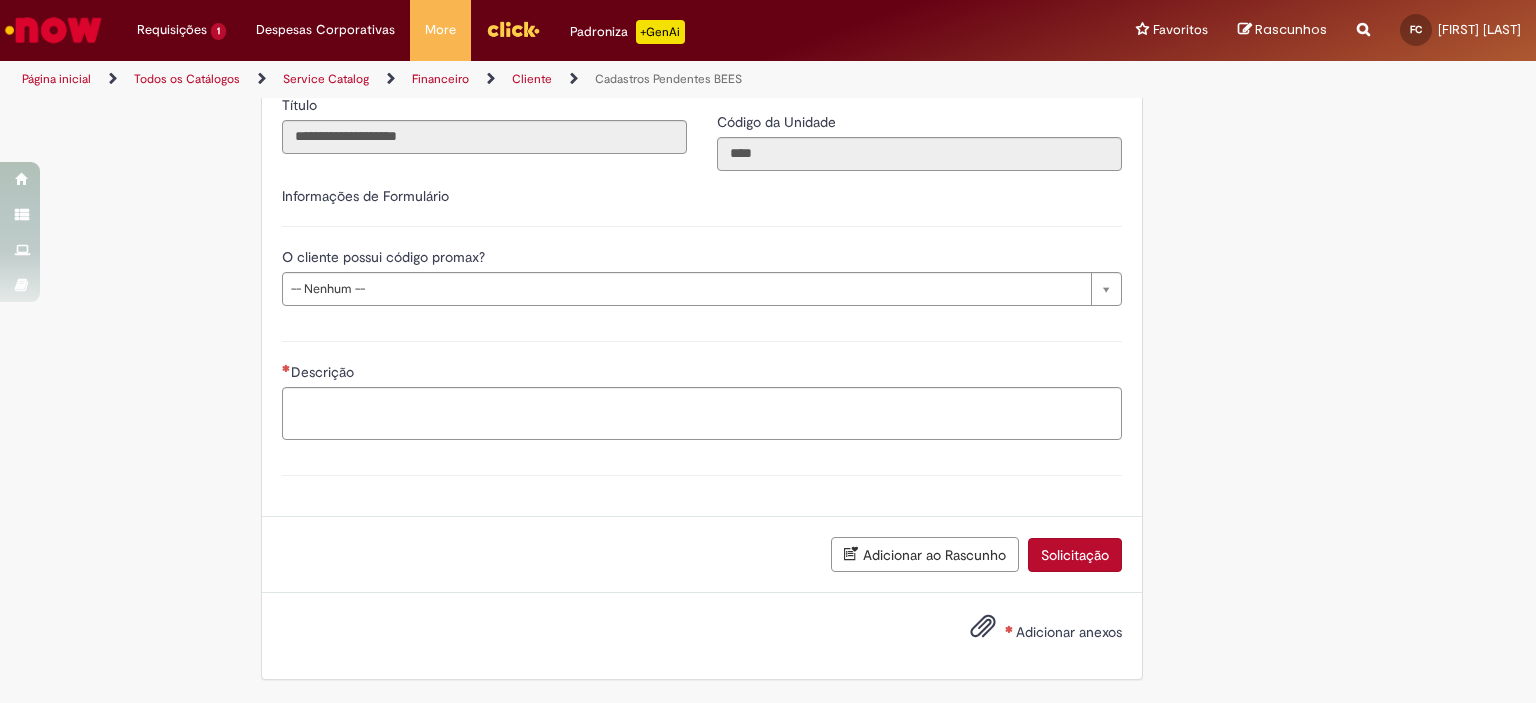 type on "**********" 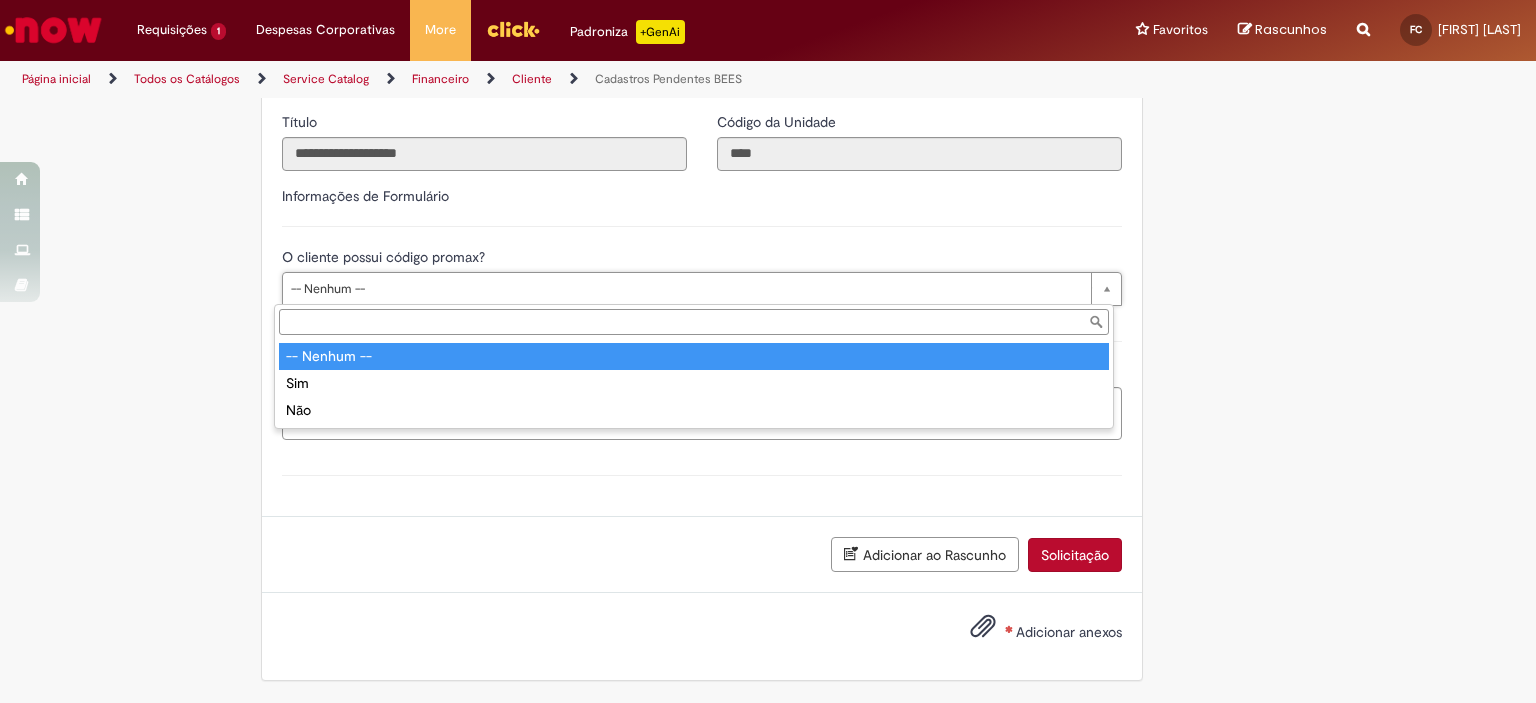scroll, scrollTop: 592, scrollLeft: 0, axis: vertical 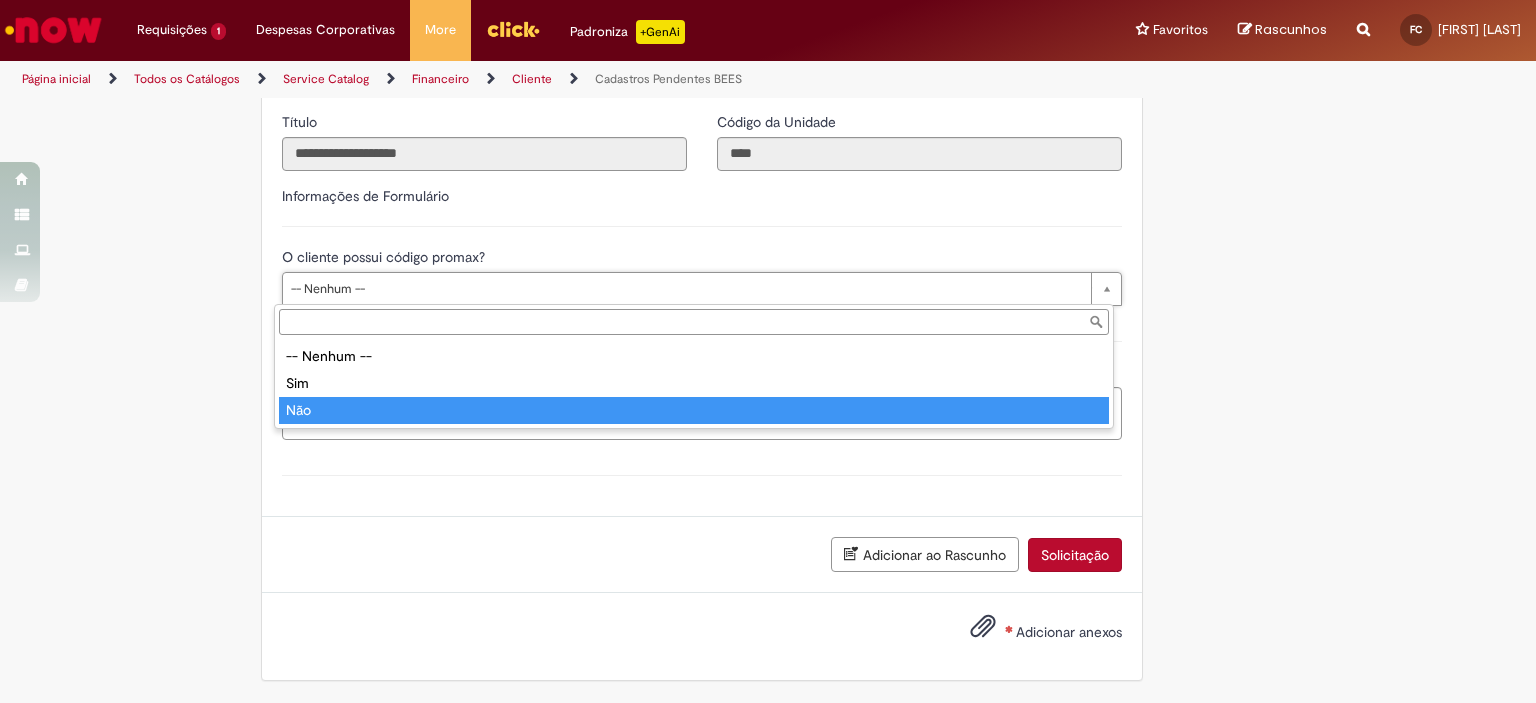 type on "***" 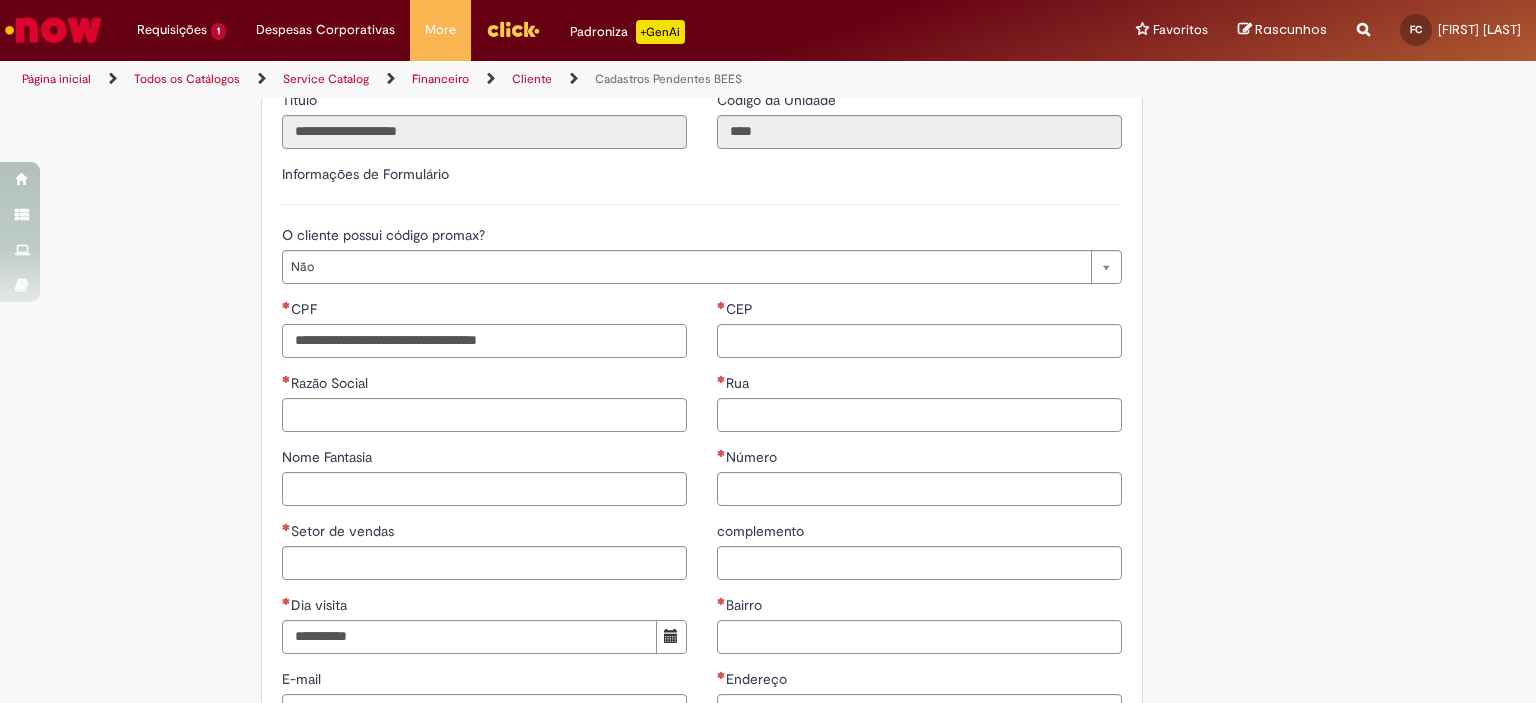 click on "CPF" at bounding box center (484, 341) 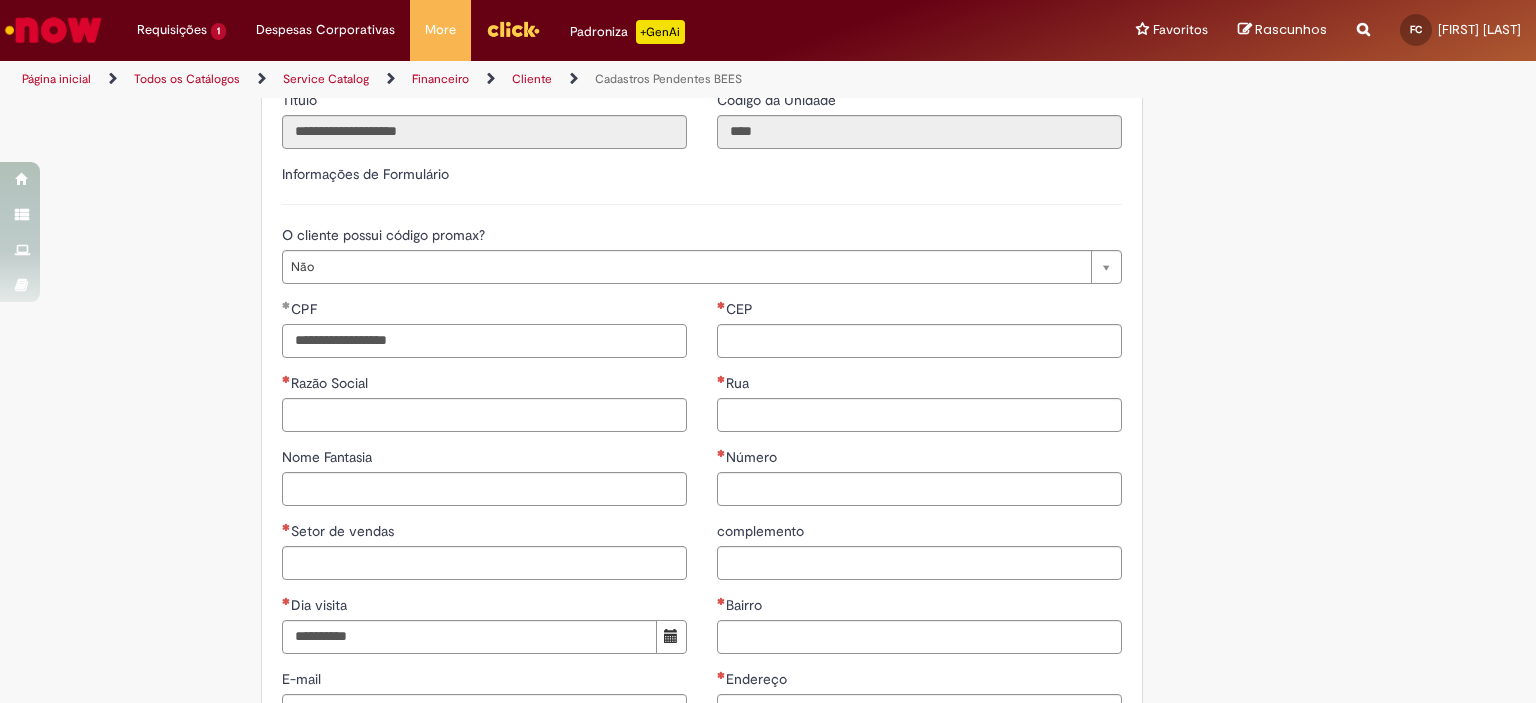 type on "**********" 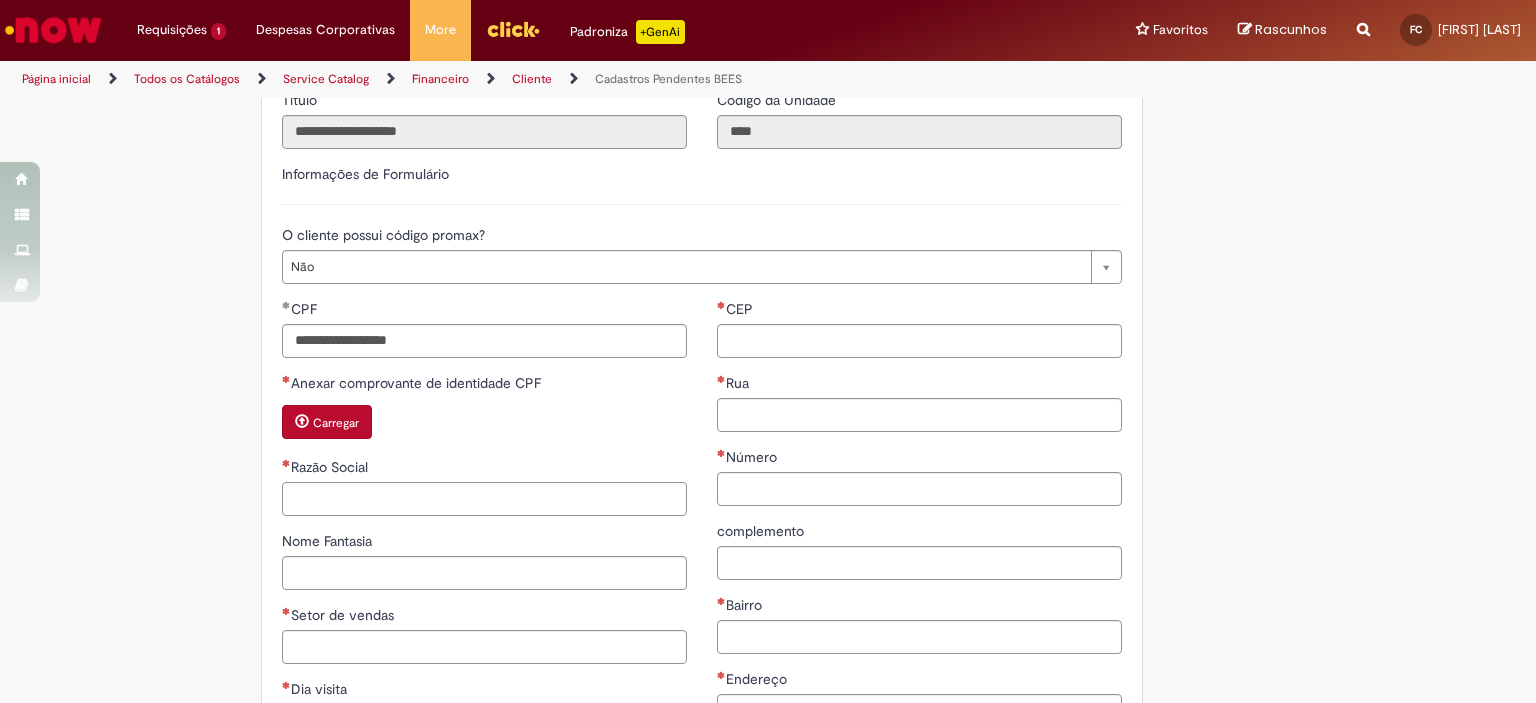 click on "Razão Social" at bounding box center [484, 499] 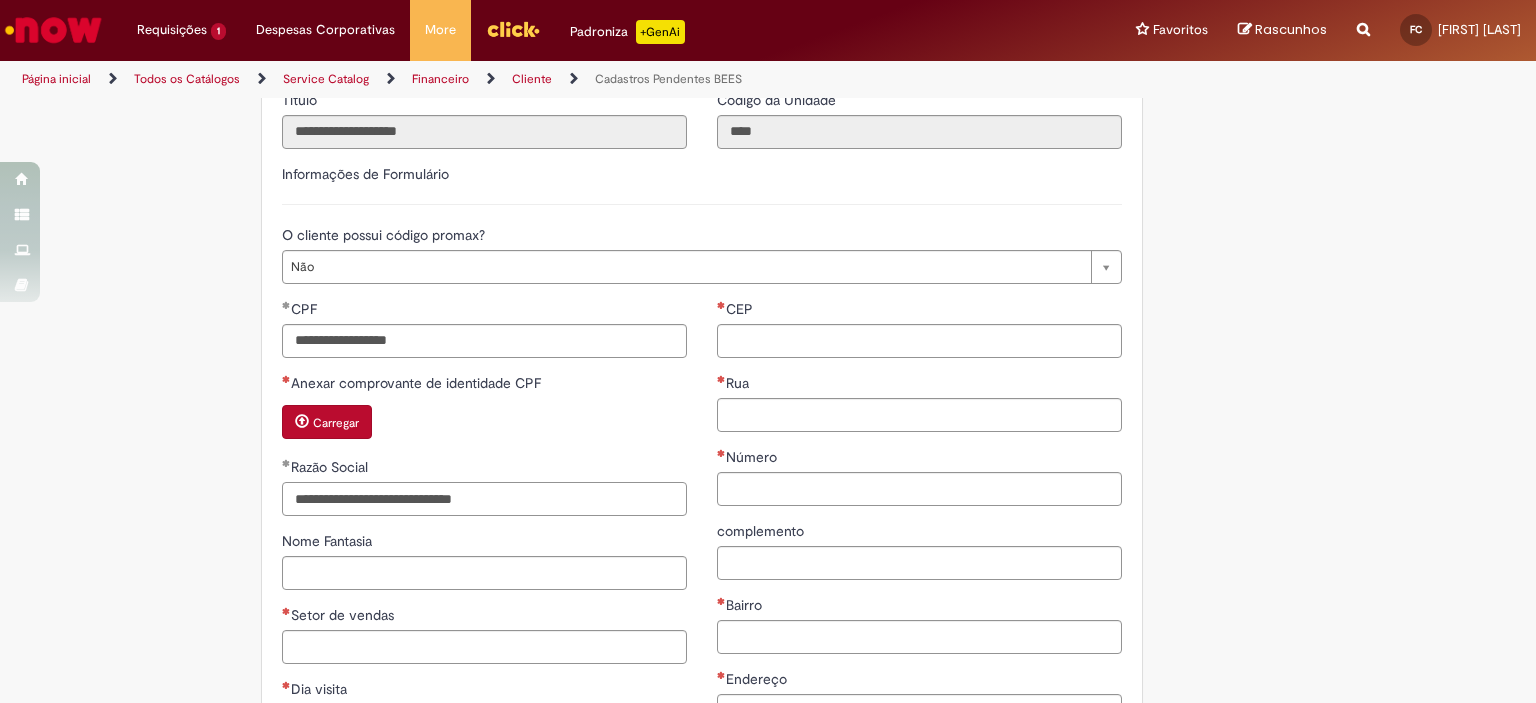scroll, scrollTop: 692, scrollLeft: 0, axis: vertical 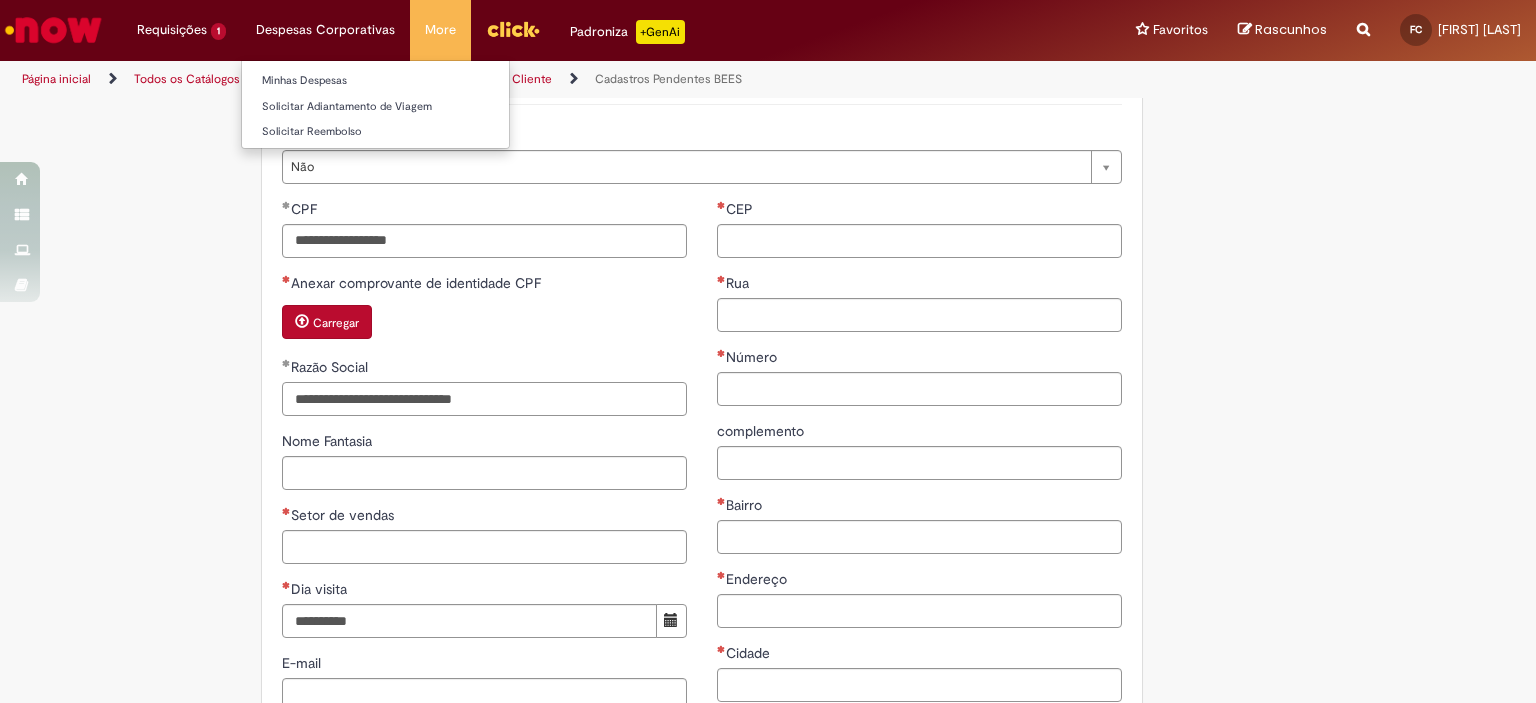 type on "**********" 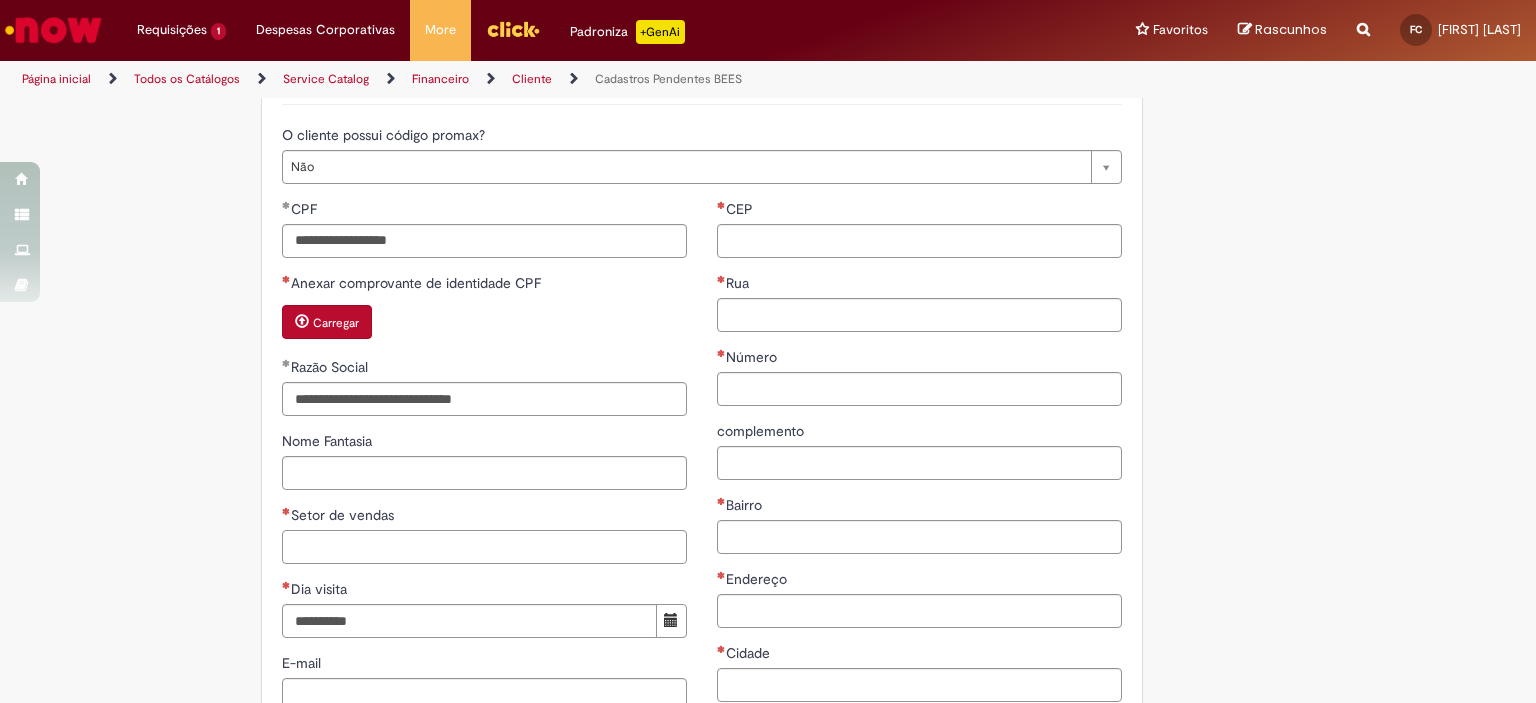 click on "Setor de vendas" at bounding box center [484, 547] 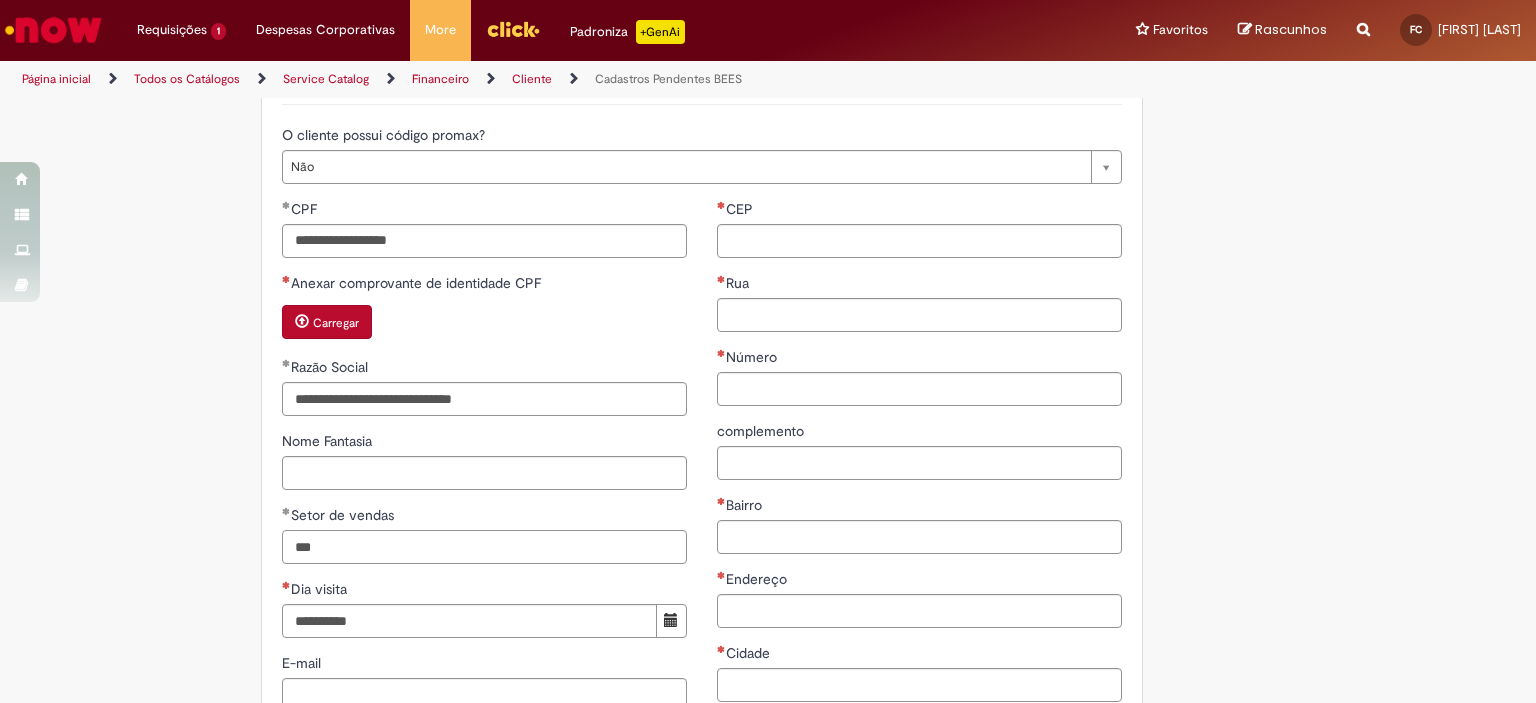 scroll, scrollTop: 792, scrollLeft: 0, axis: vertical 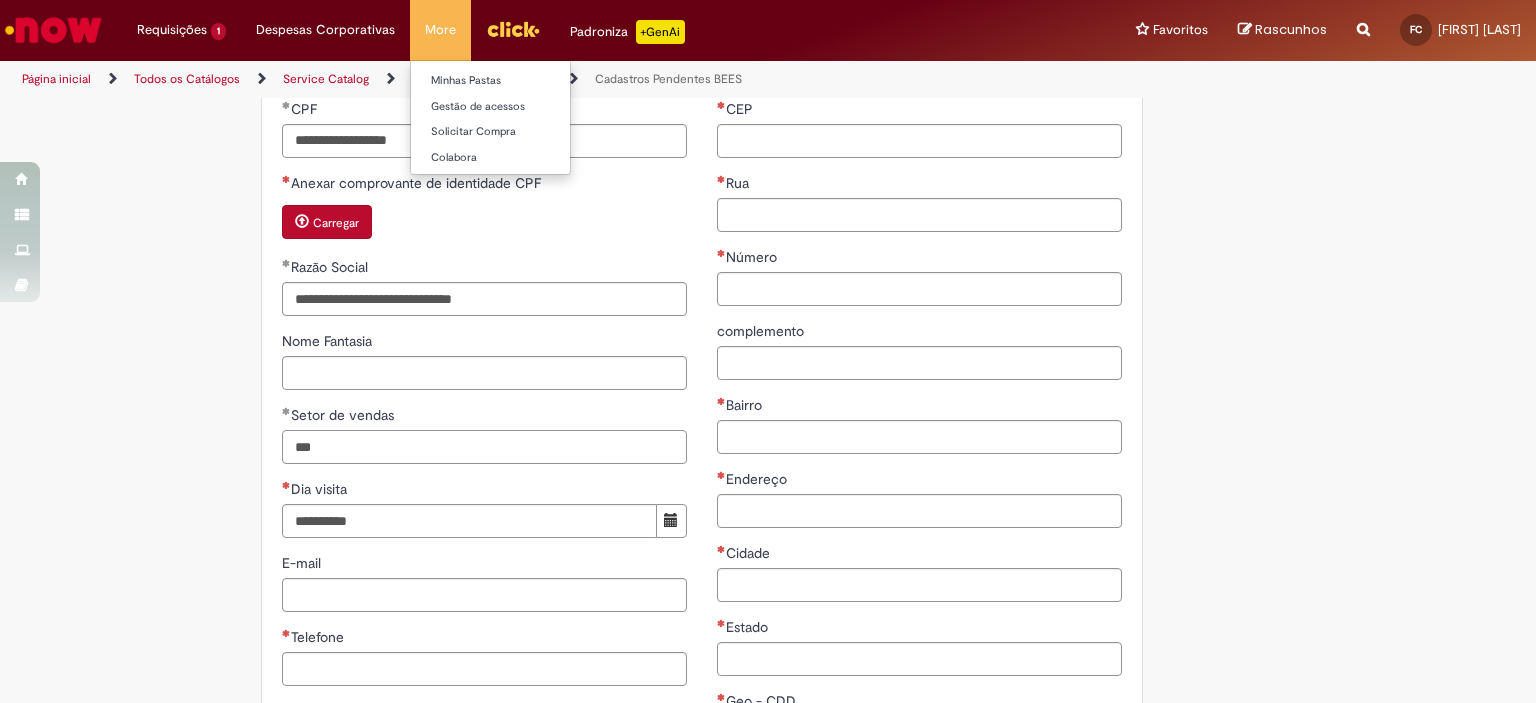 type on "***" 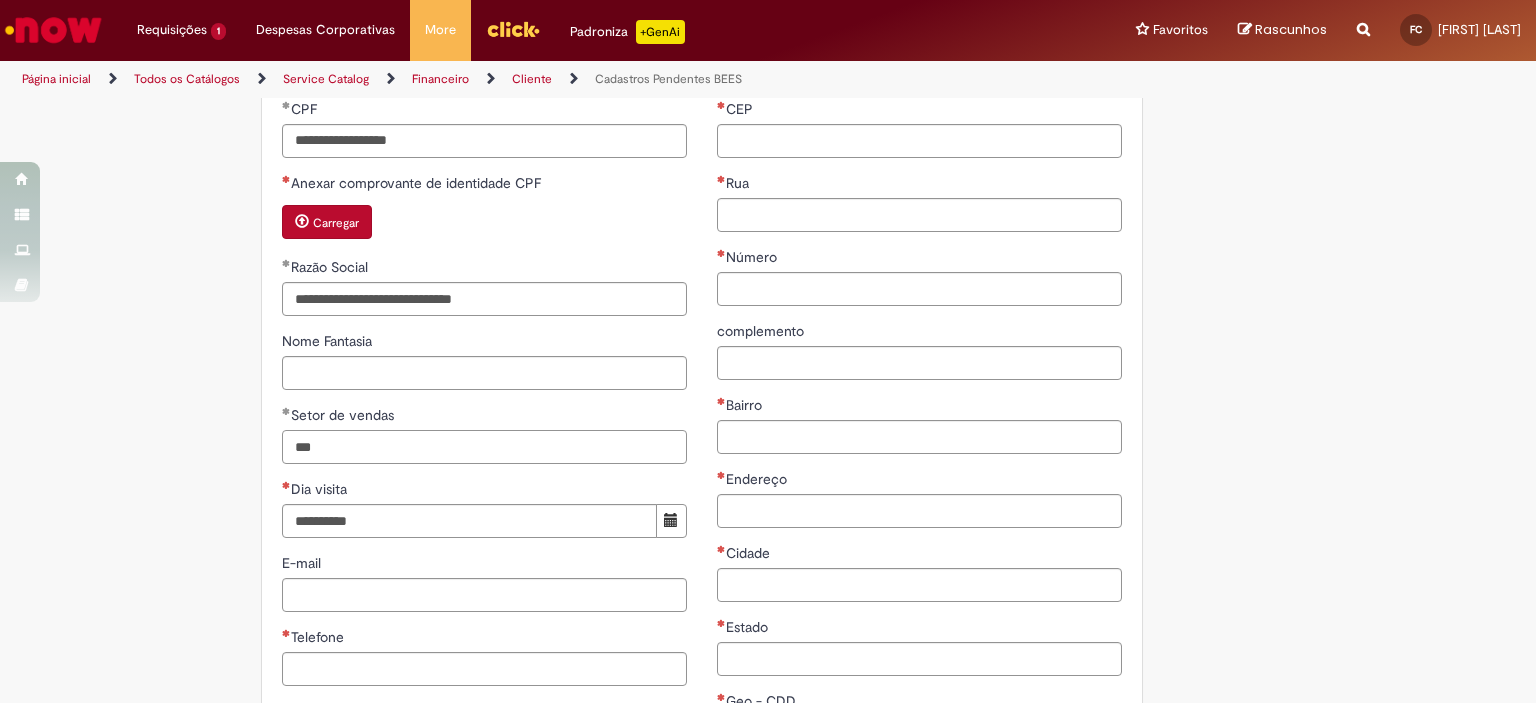 scroll, scrollTop: 892, scrollLeft: 0, axis: vertical 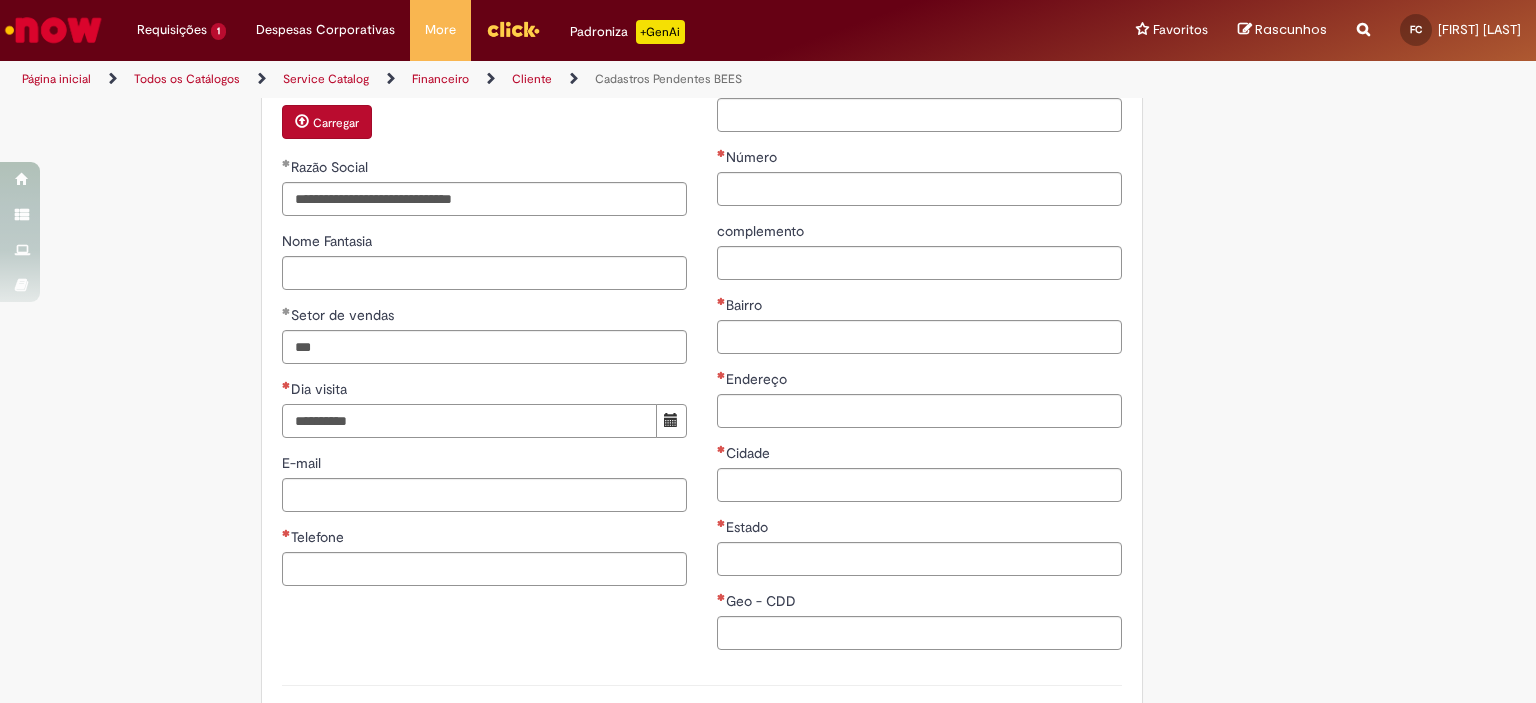 click on "Dia visita" at bounding box center (469, 421) 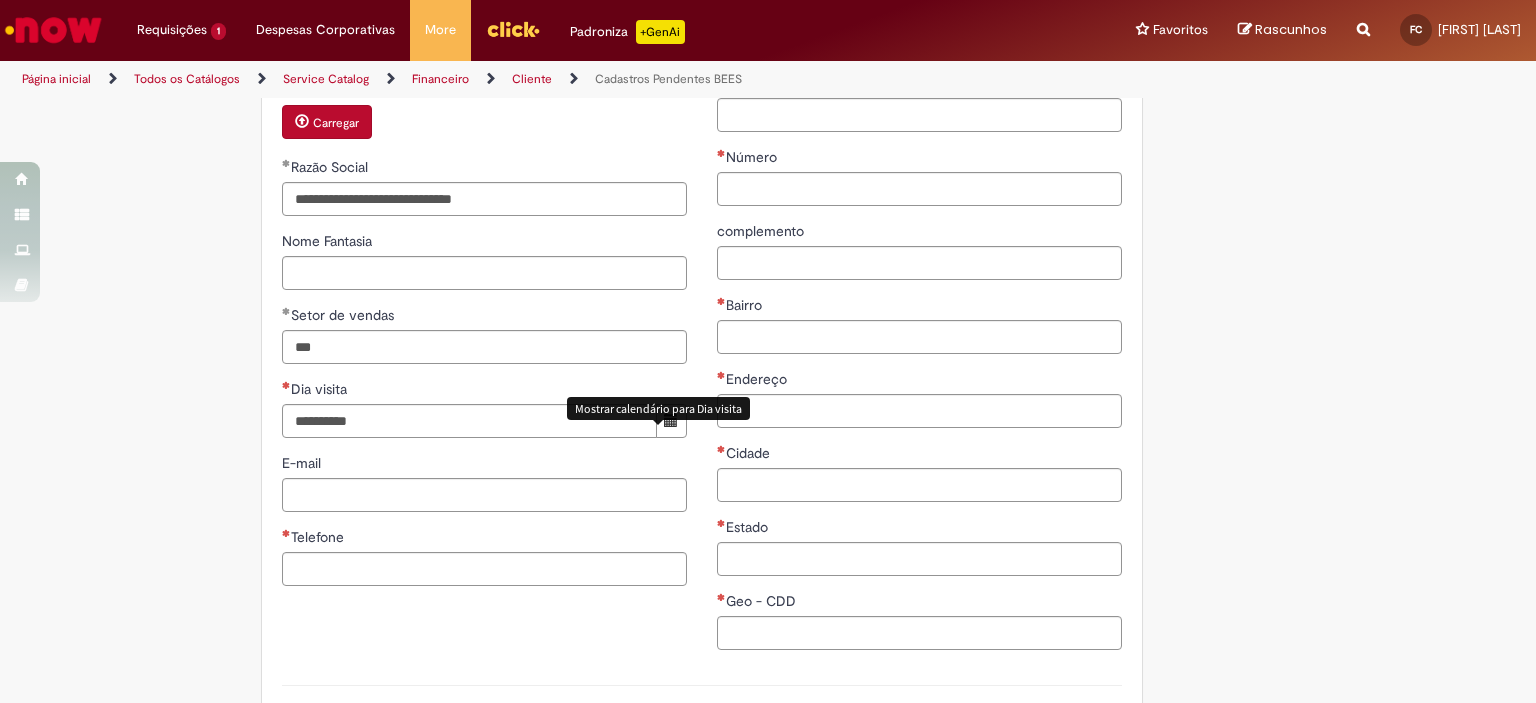 click at bounding box center (671, 421) 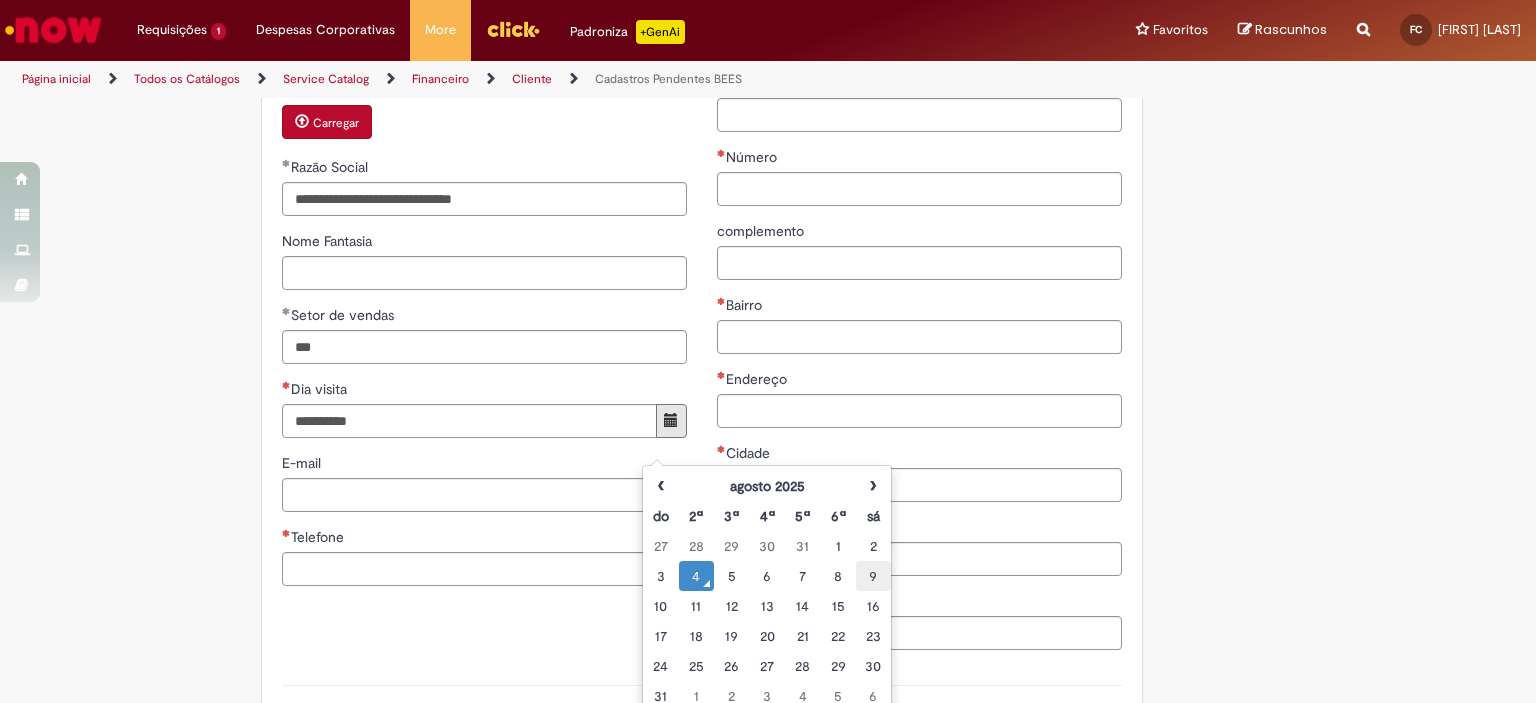 click on "9" at bounding box center (873, 576) 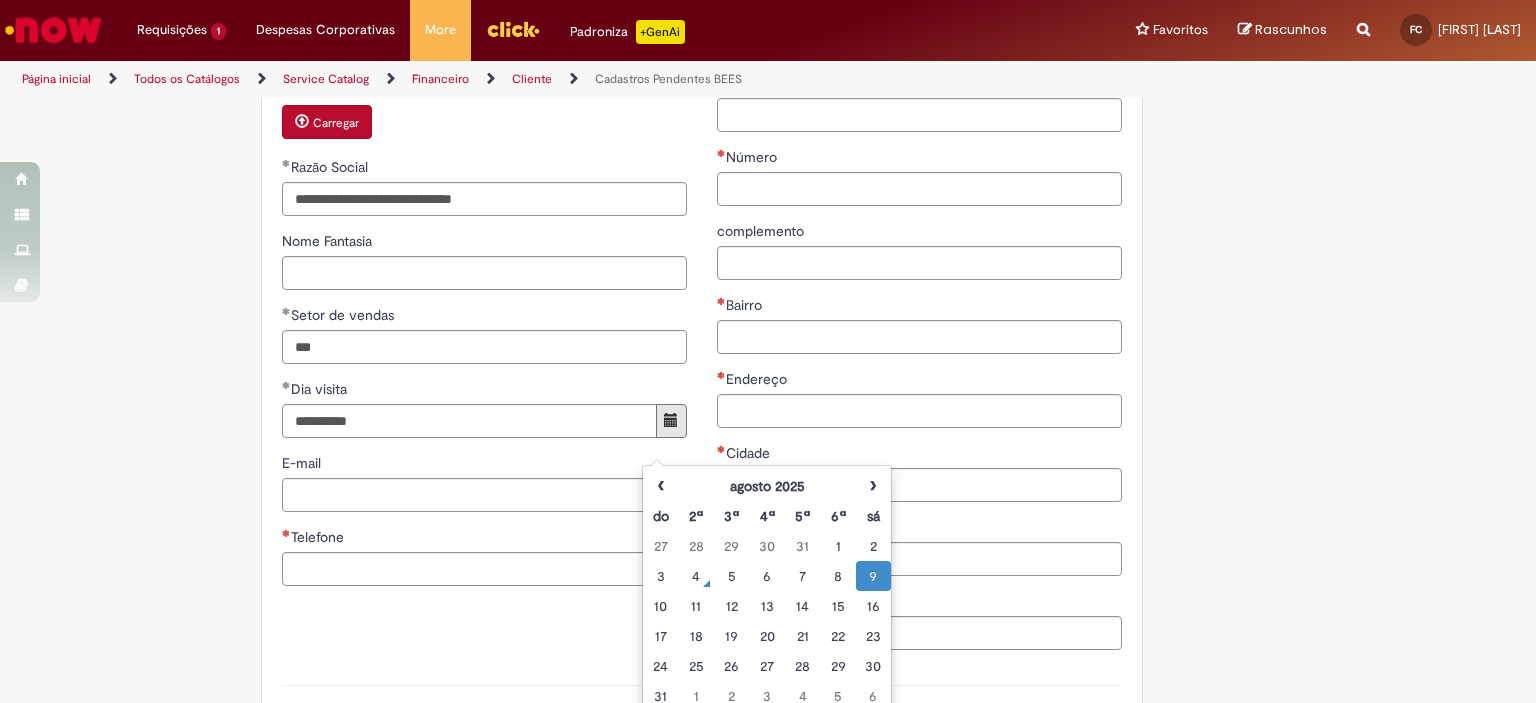 click on "Tire dúvidas com LupiAssist    +GenAI
Oi! Eu sou LupiAssist, uma Inteligência Artificial Generativa em constante aprendizado   Meu conteúdo é monitorado para trazer uma melhor experiência
Dúvidas comuns:
Só mais um instante, estou consultando nossas bases de conhecimento  e escrevendo a melhor resposta pra você!
Title
Lorem ipsum dolor sit amet    Fazer uma nova pergunta
Gerei esta resposta utilizando IA Generativa em conjunto com os nossos padrões. Em caso de divergência, os documentos oficiais prevalecerão.
Saiba mais em:
Ou ligue para:
E aí, te ajudei?
Sim, obrigado!" at bounding box center (768, 127) 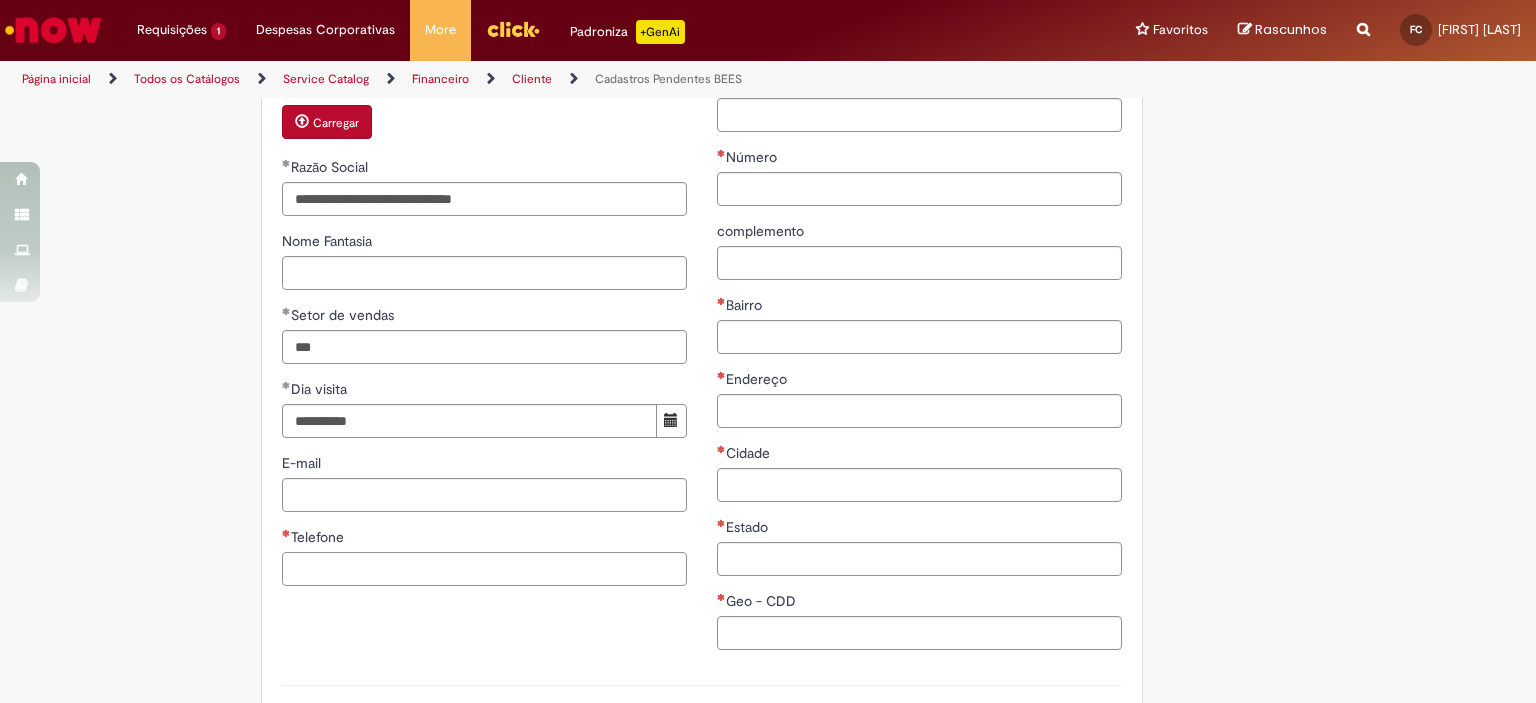 click on "Telefone" at bounding box center (484, 569) 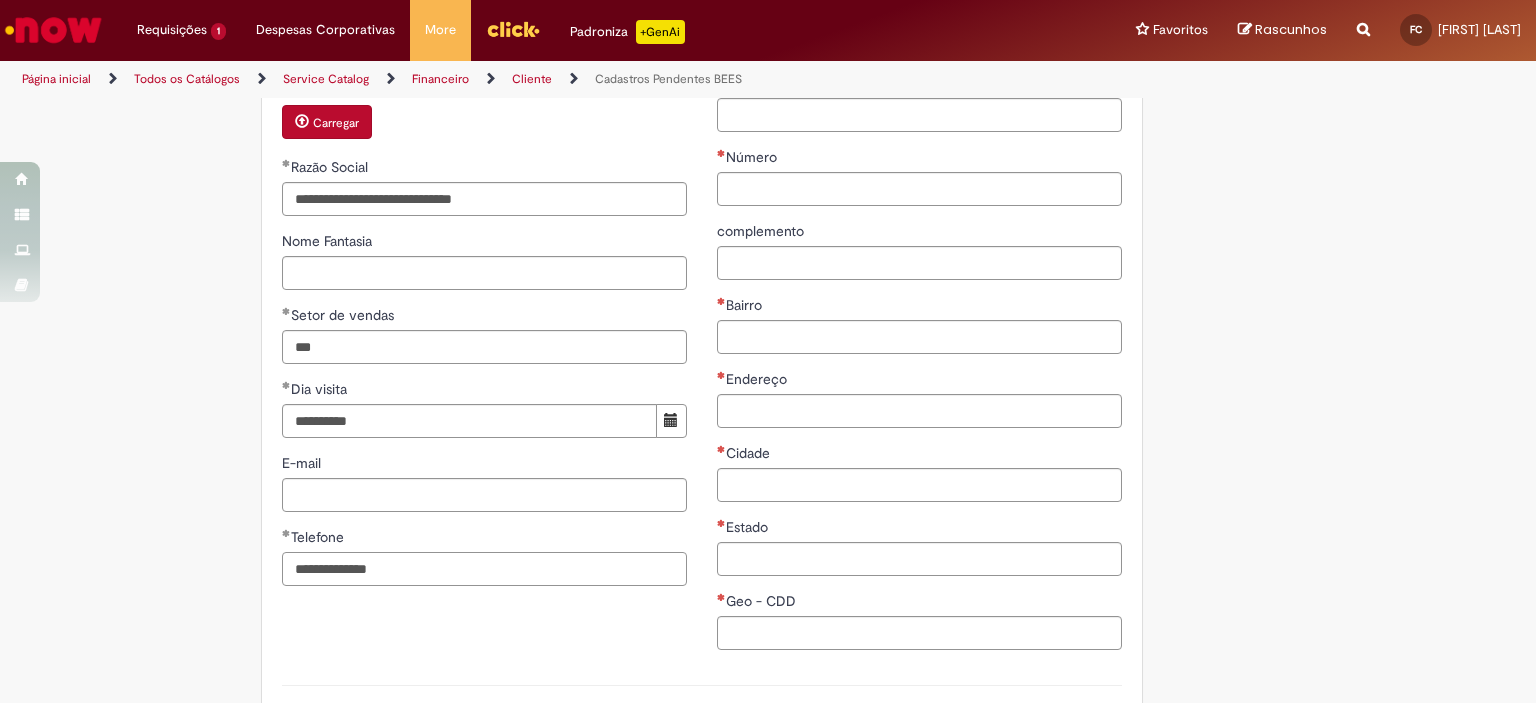 scroll, scrollTop: 792, scrollLeft: 0, axis: vertical 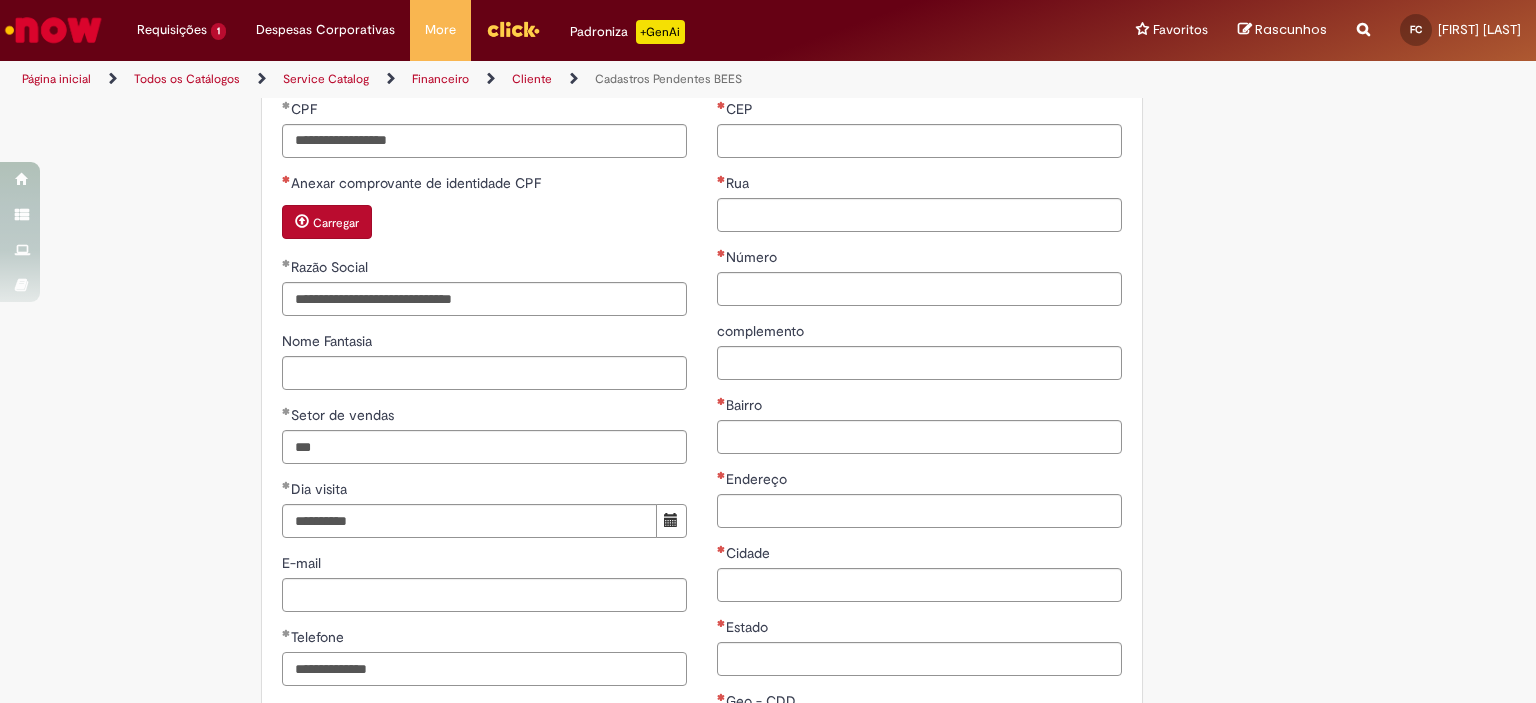 type on "**********" 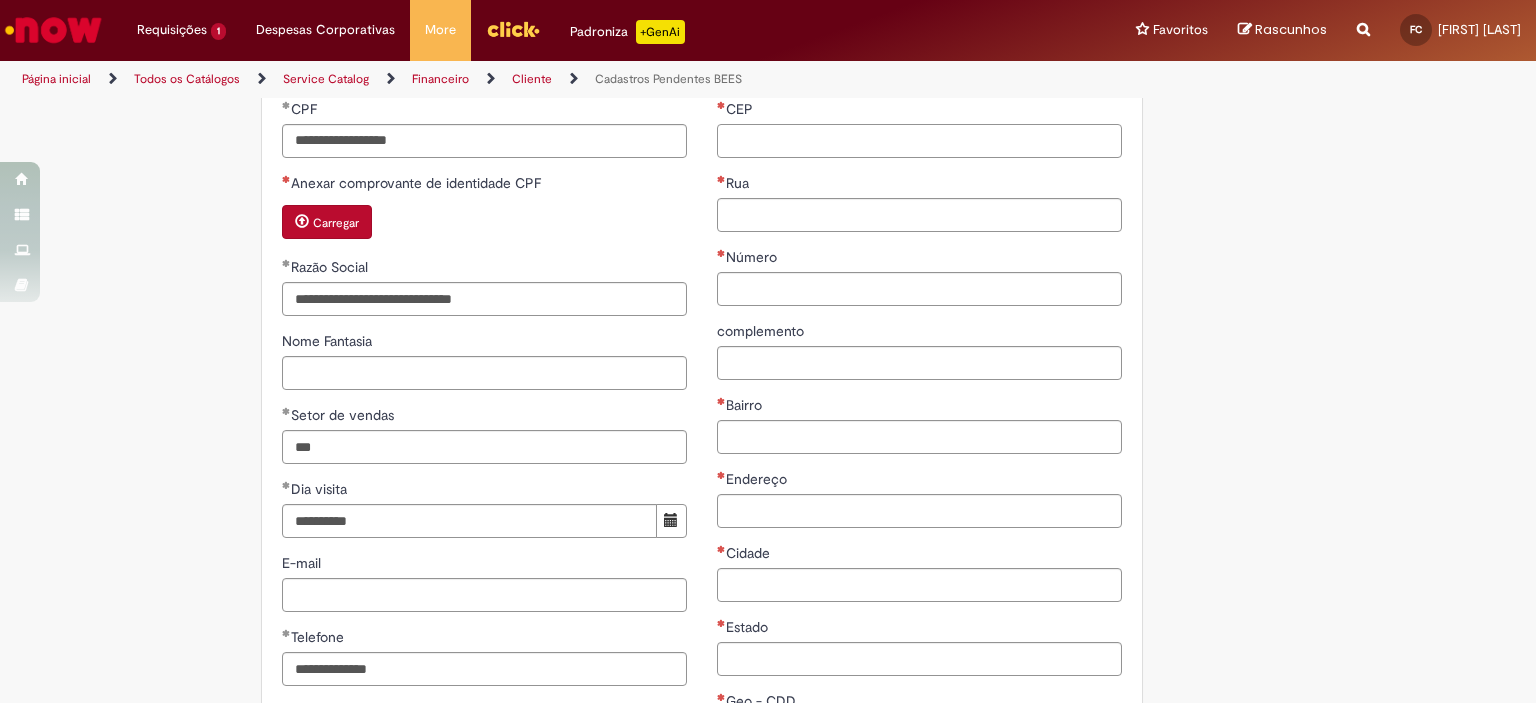 click on "CEP" at bounding box center (919, 141) 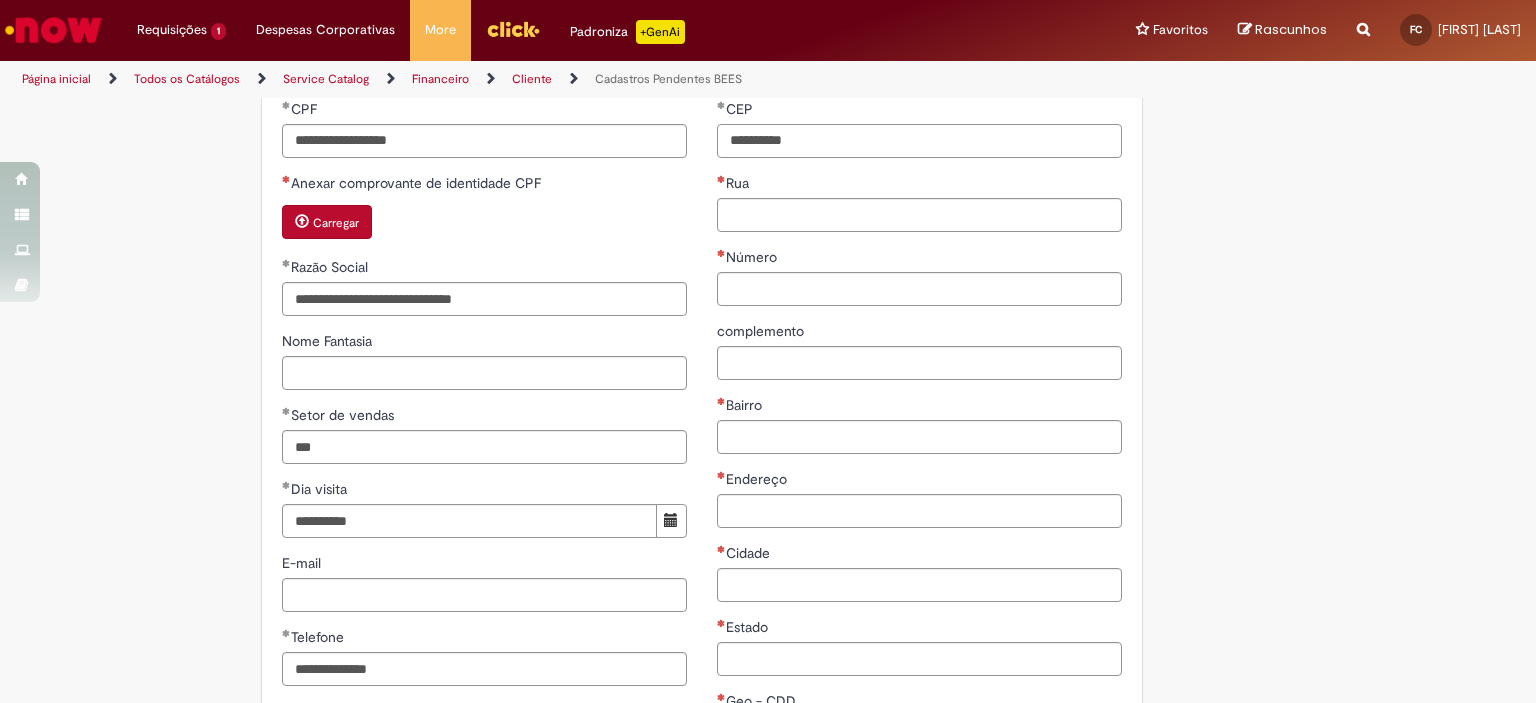 type on "**********" 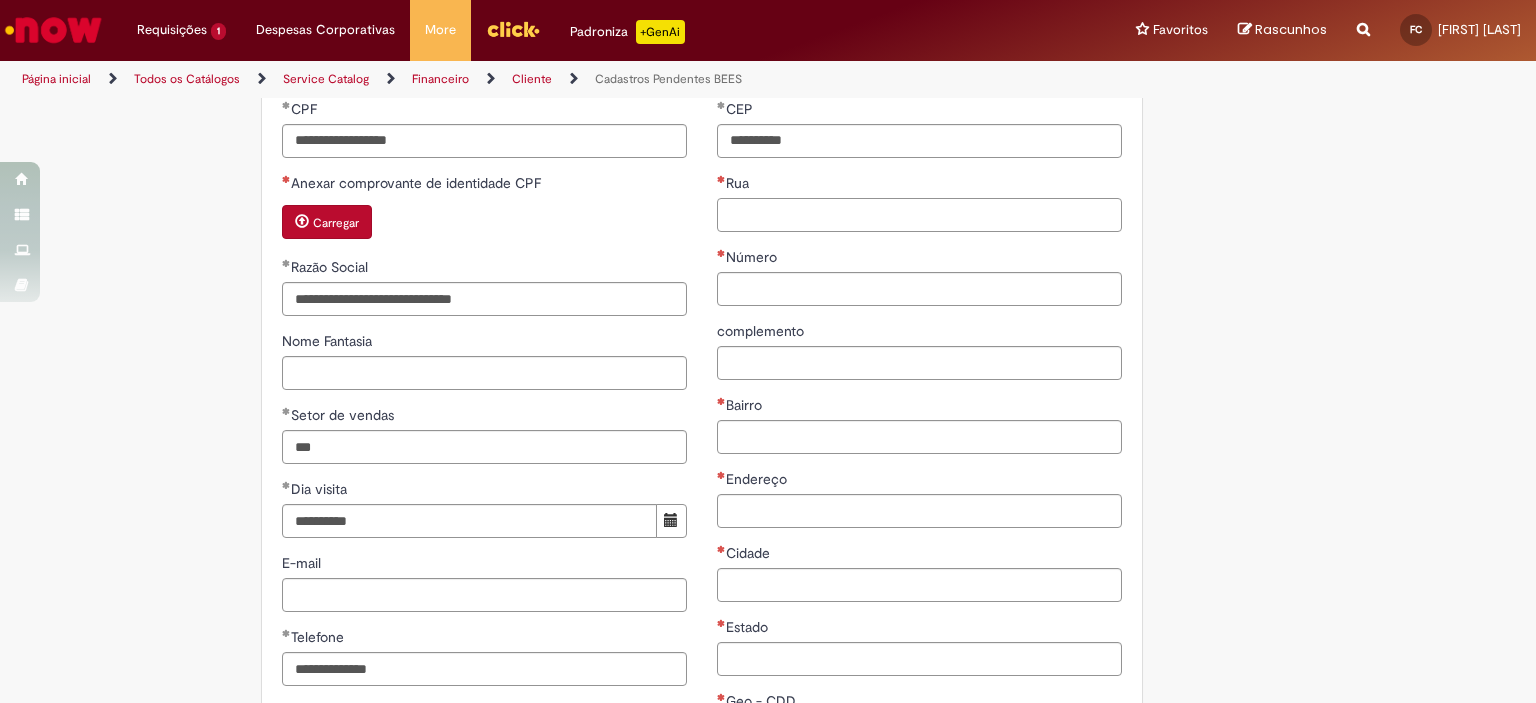 click on "Rua" at bounding box center [919, 215] 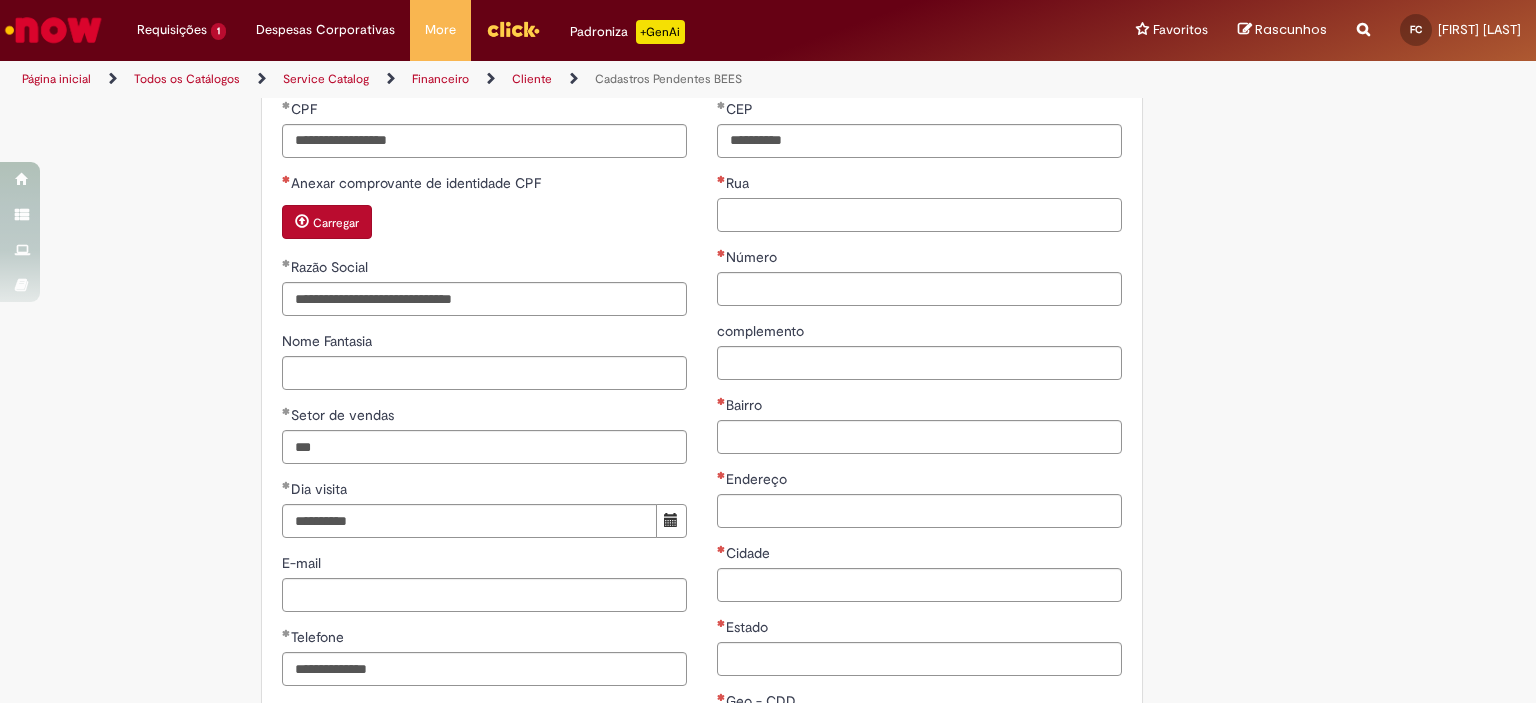 paste on "**********" 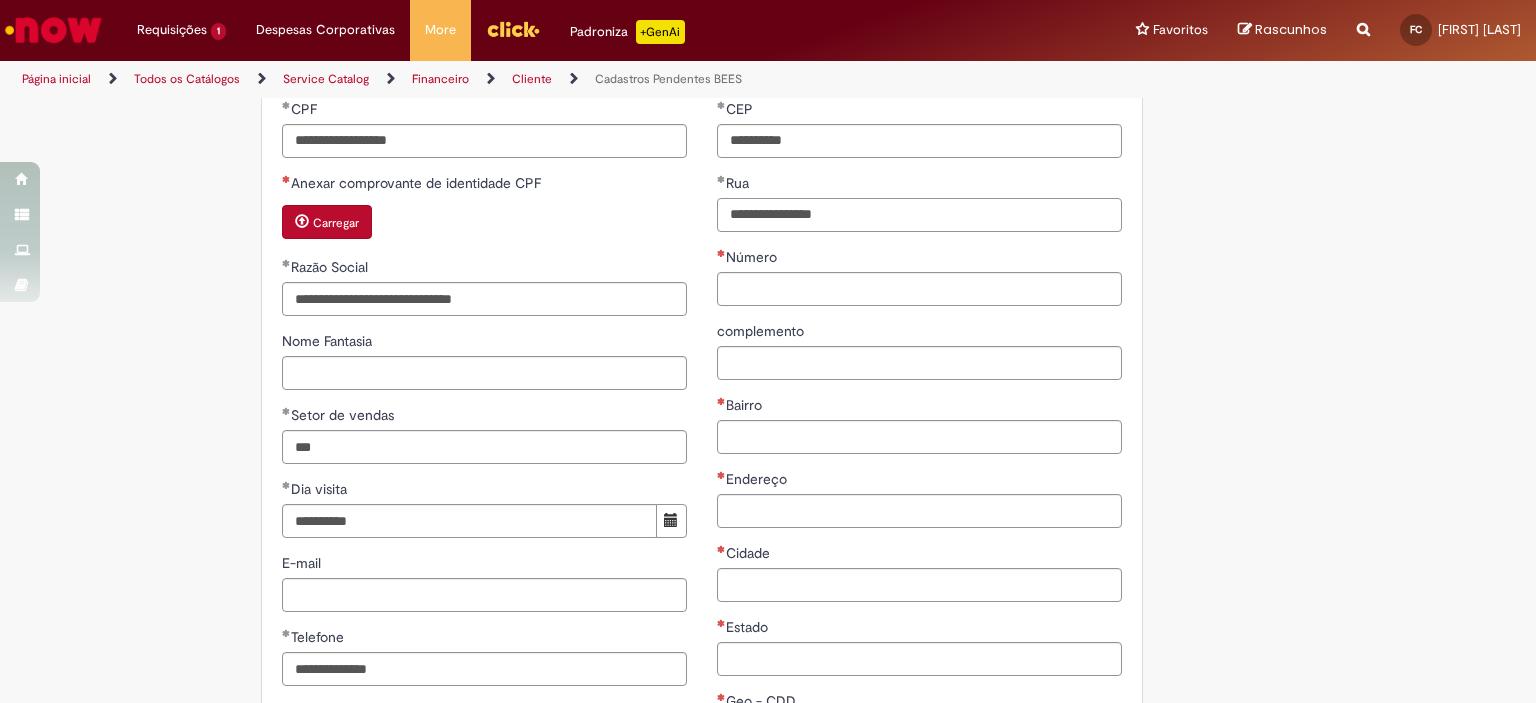 type on "**********" 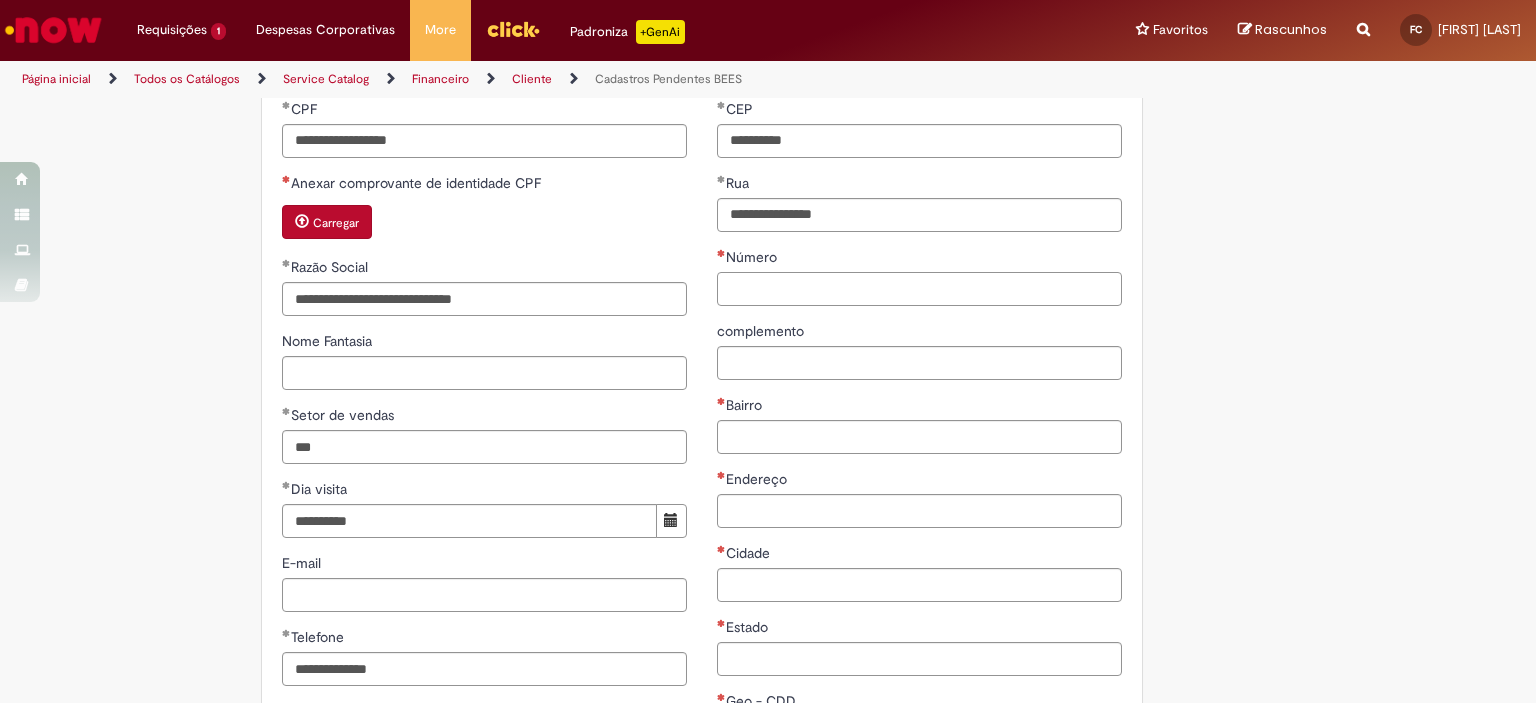click on "Número" at bounding box center (919, 289) 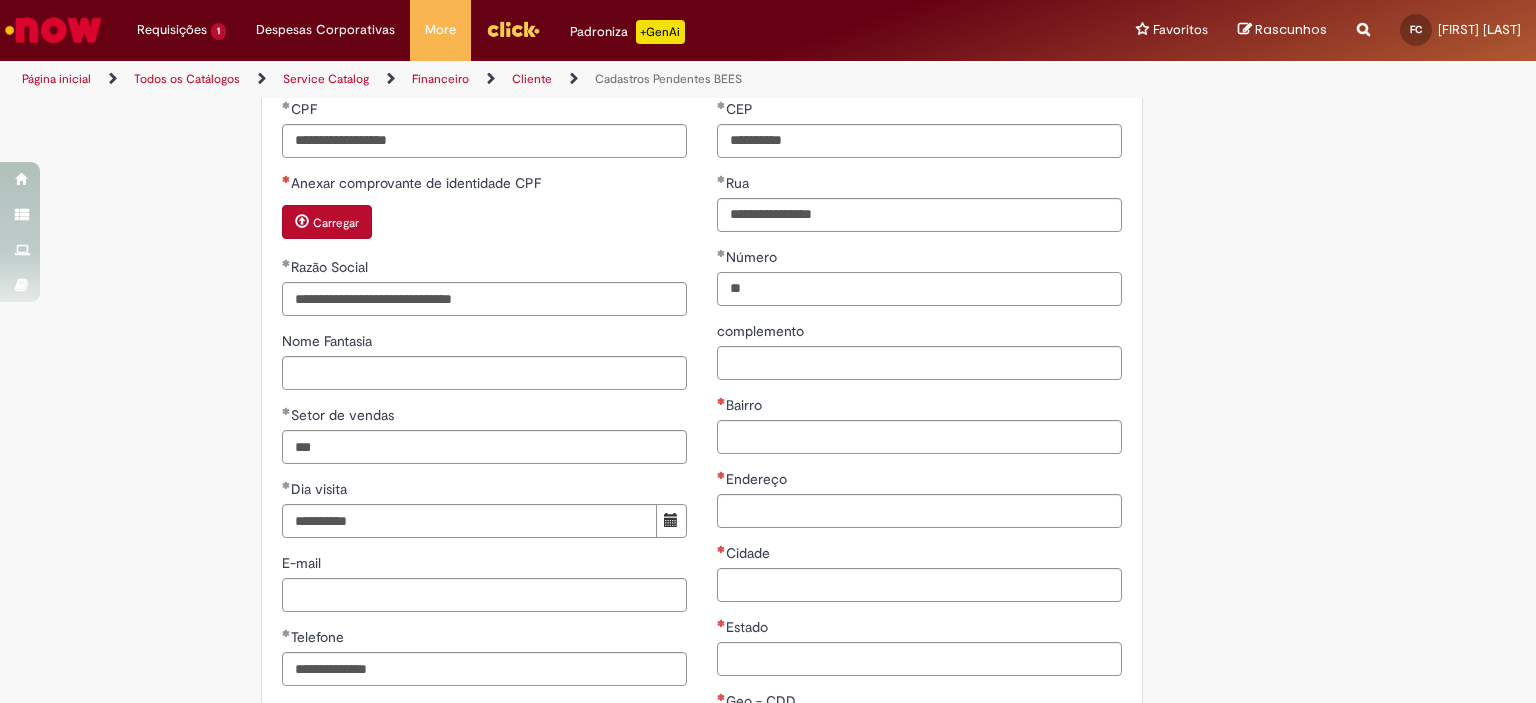 type on "**" 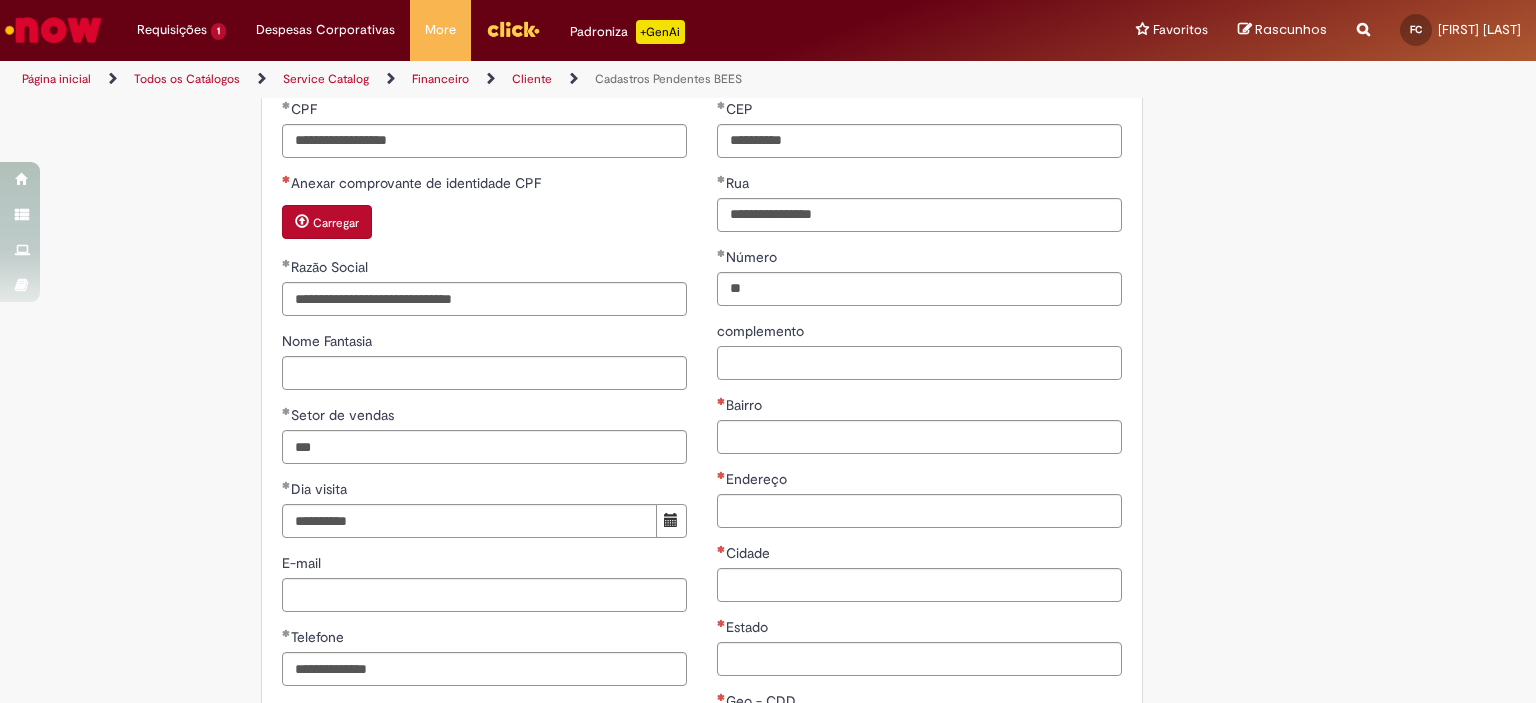 click on "complemento" at bounding box center (919, 363) 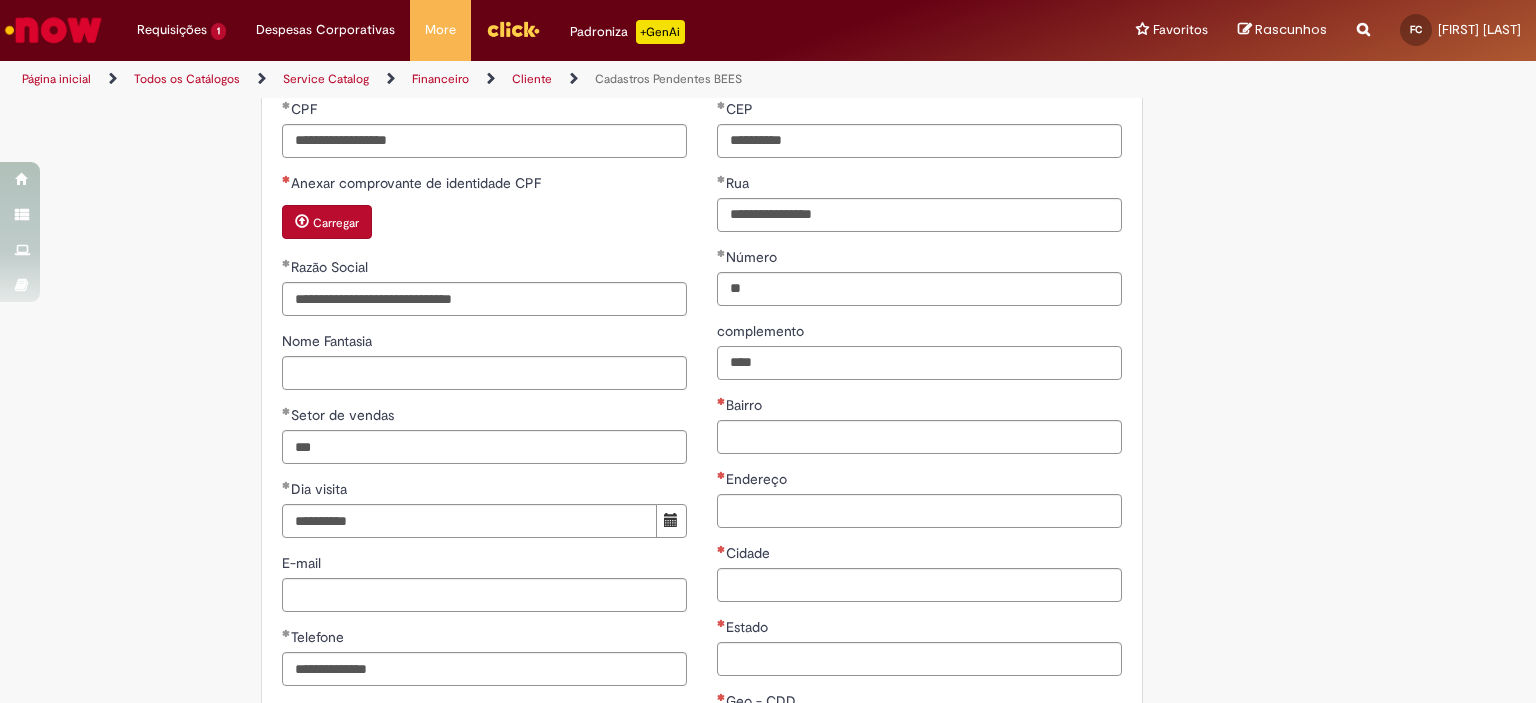 type on "****" 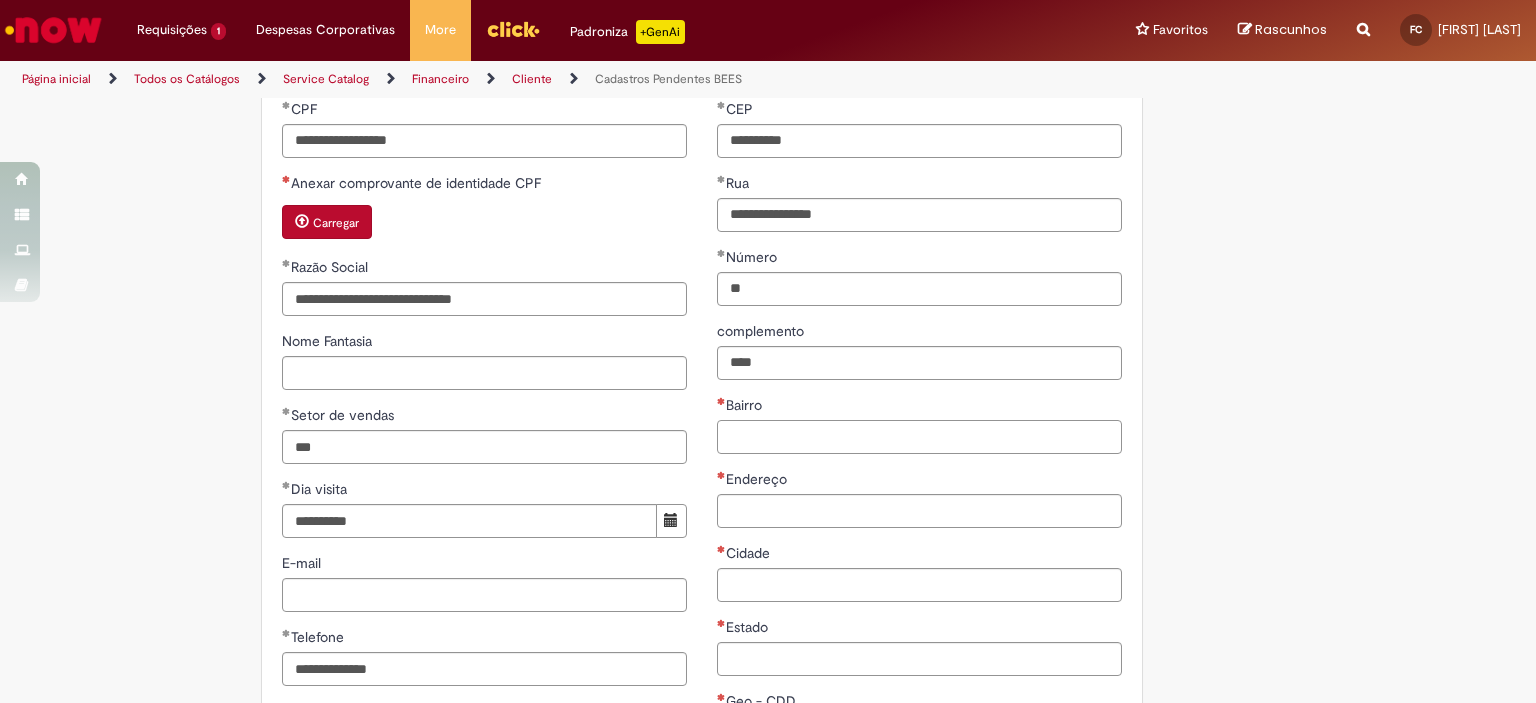 paste on "**********" 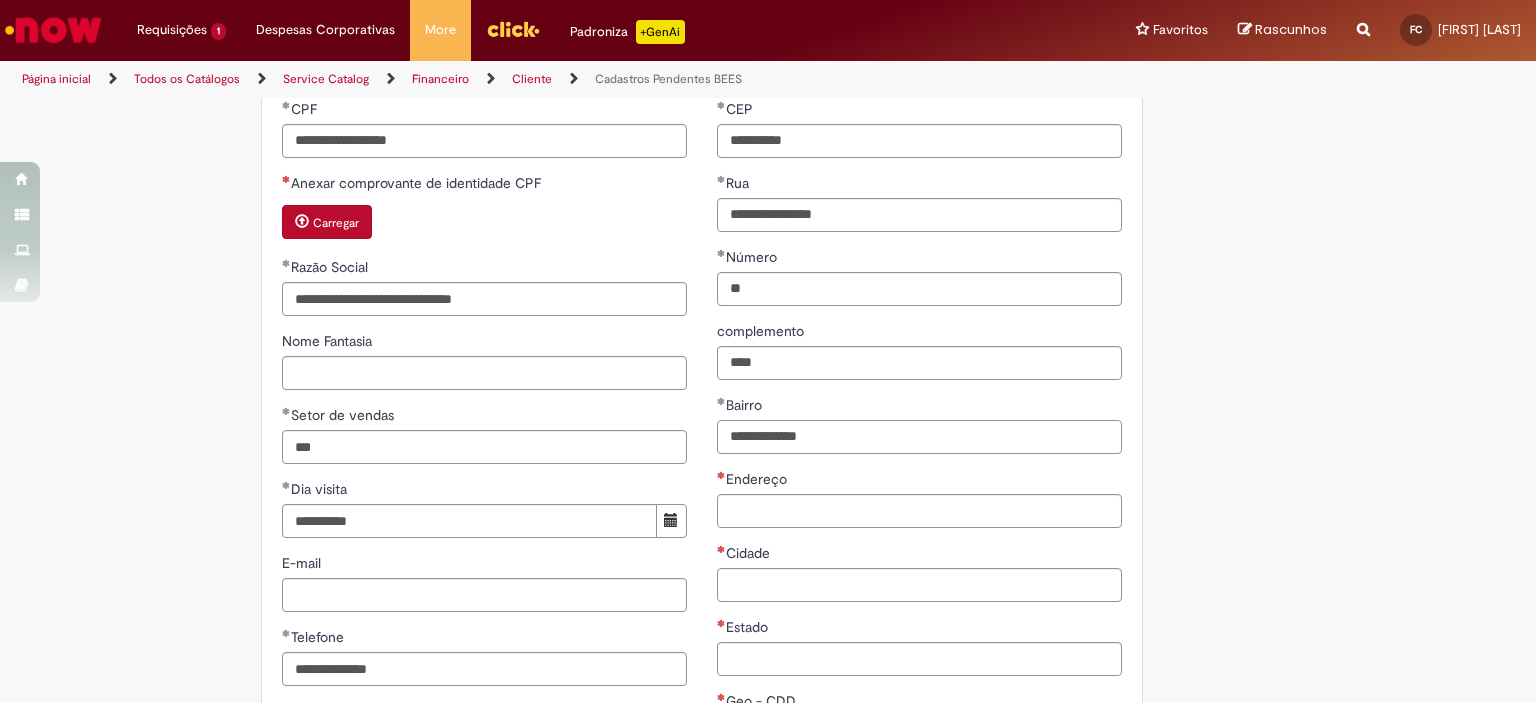 type on "**********" 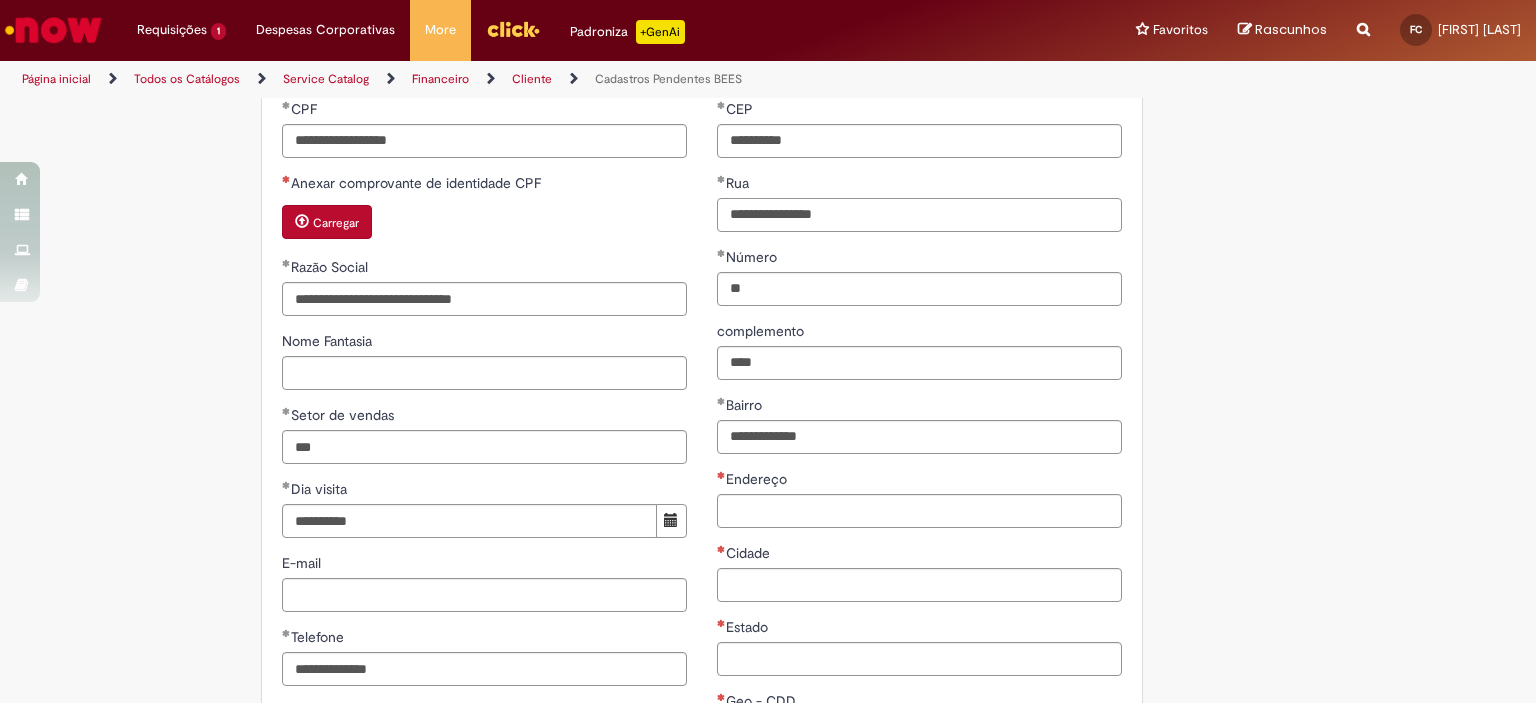 drag, startPoint x: 888, startPoint y: 237, endPoint x: 585, endPoint y: 248, distance: 303.19962 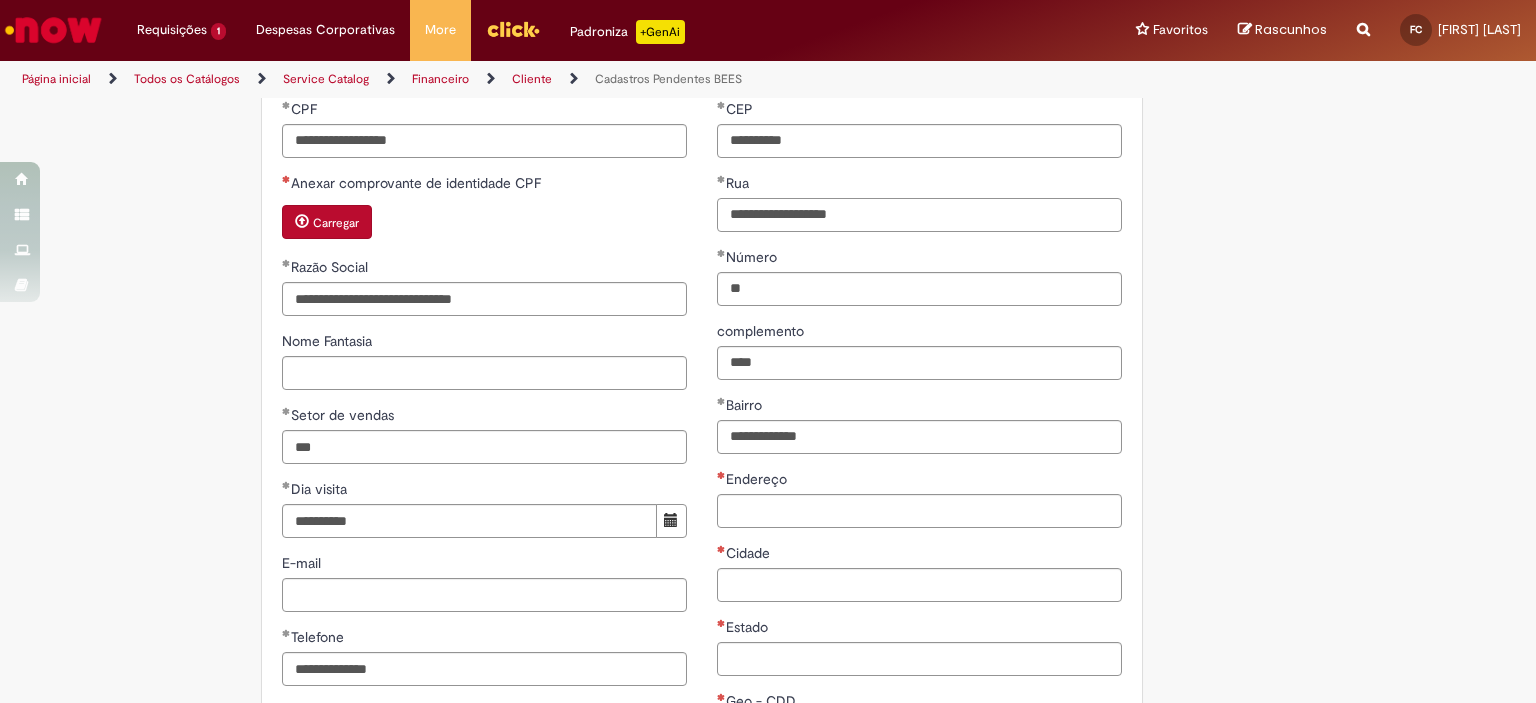 type on "**********" 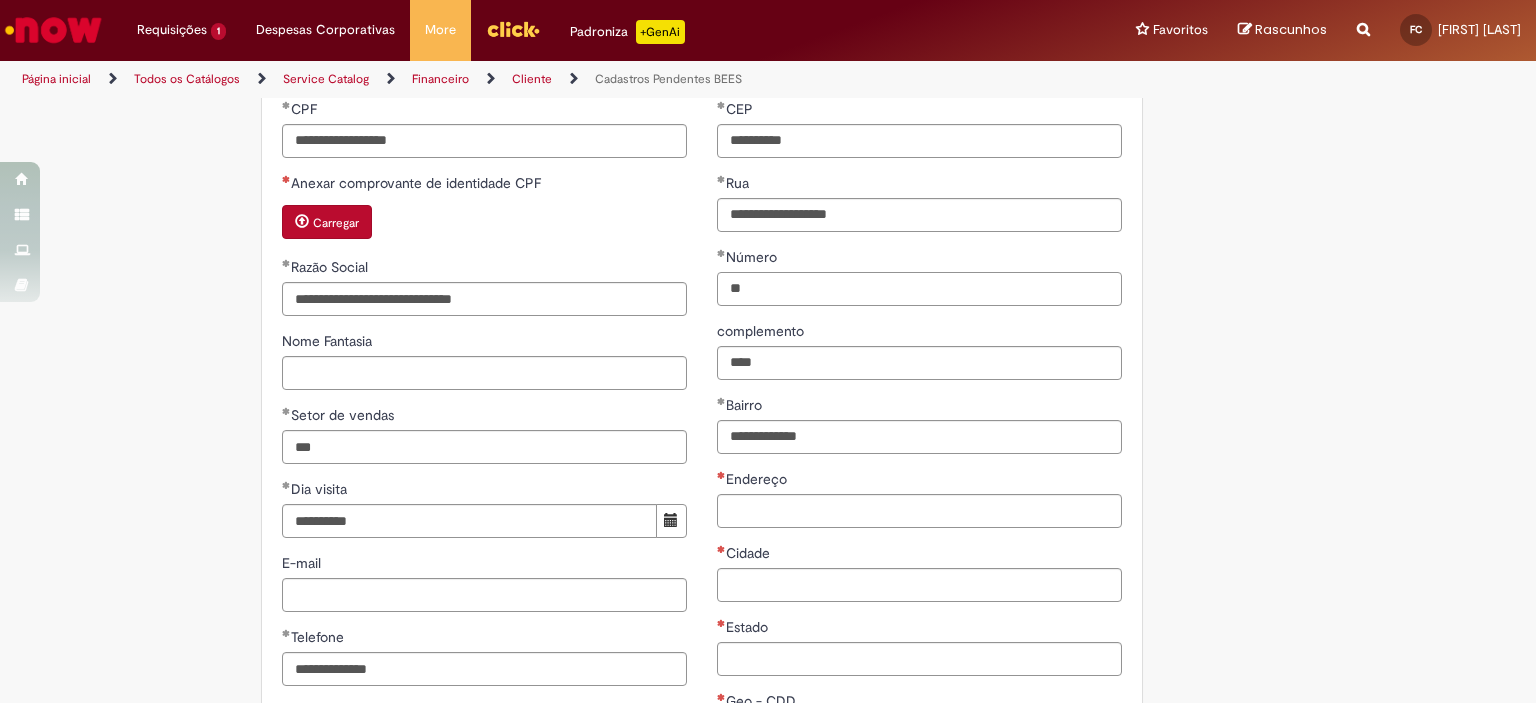 drag, startPoint x: 762, startPoint y: 320, endPoint x: 915, endPoint y: 316, distance: 153.05228 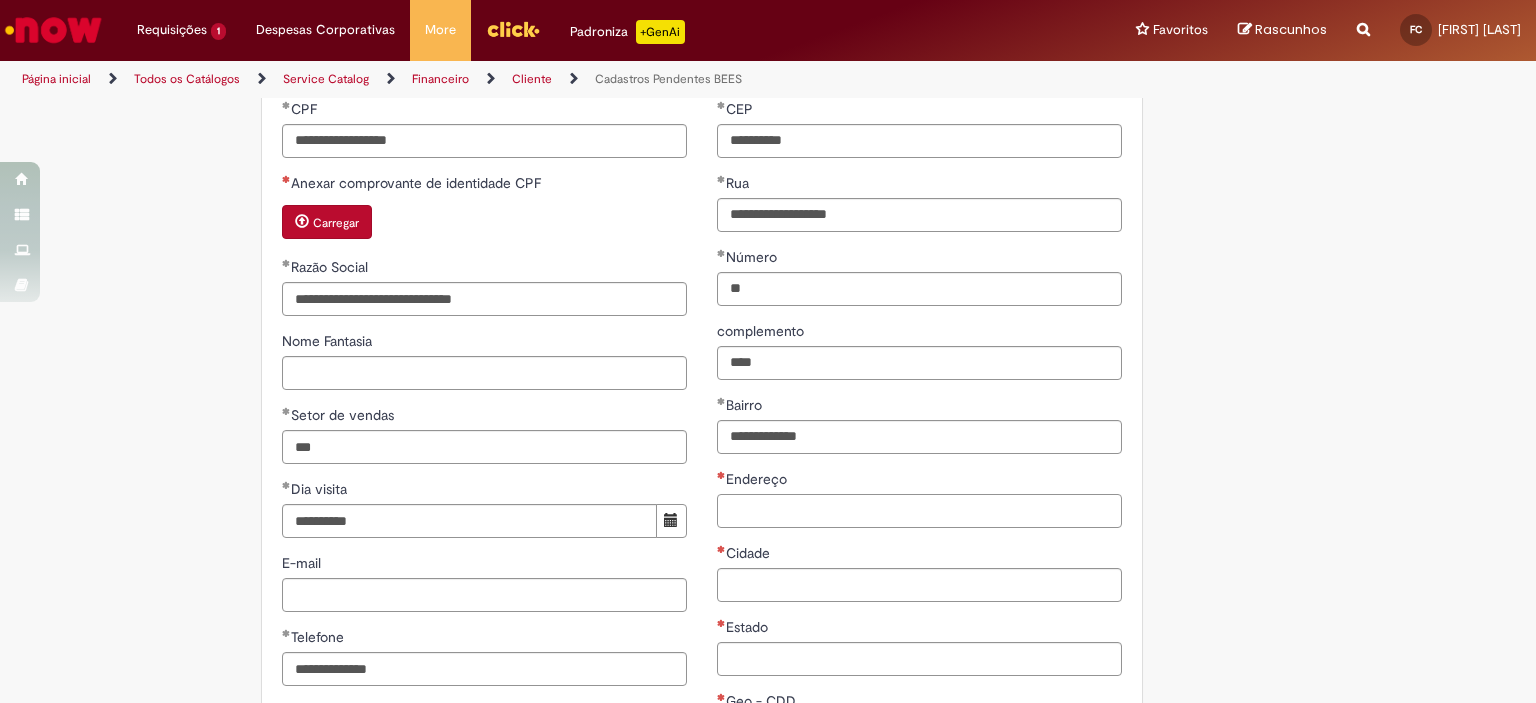 click on "Endereço" at bounding box center (919, 511) 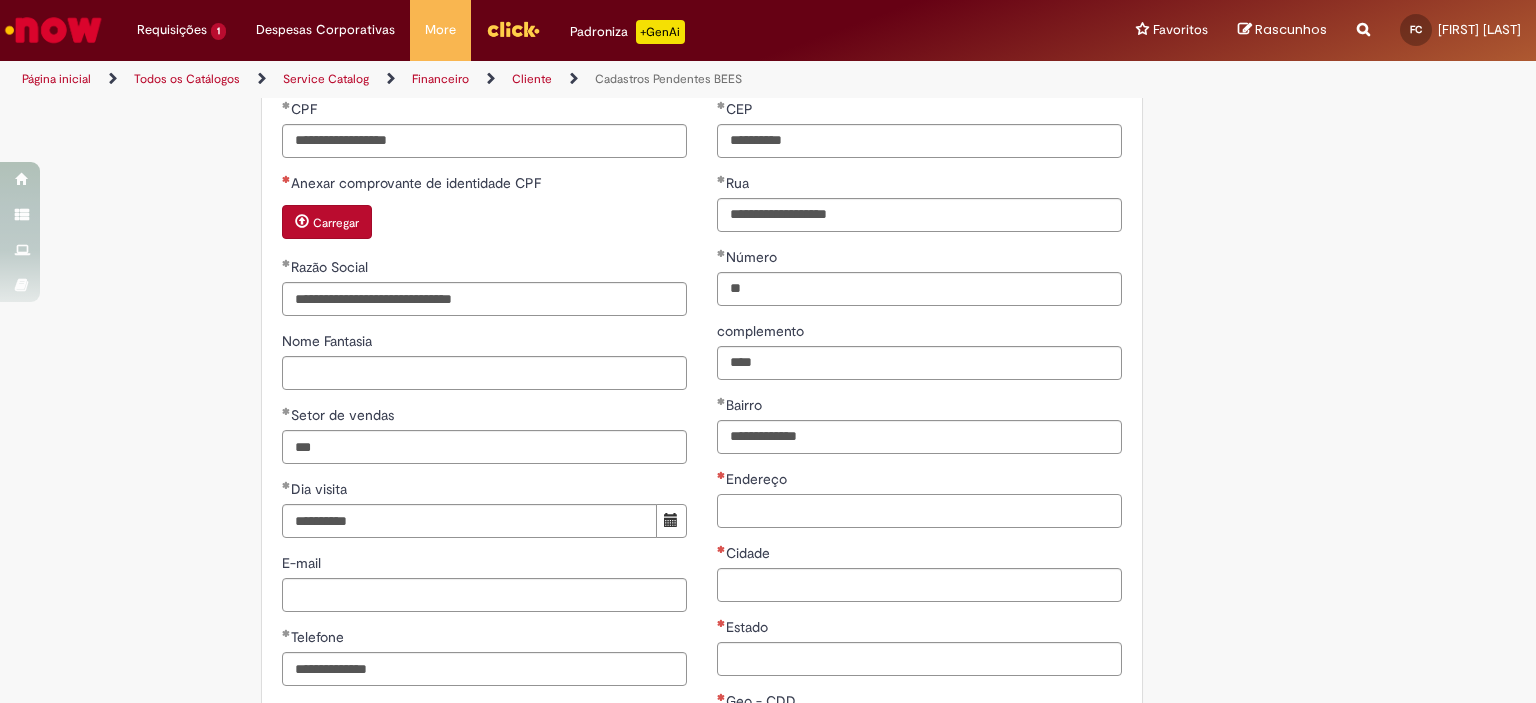 paste on "**********" 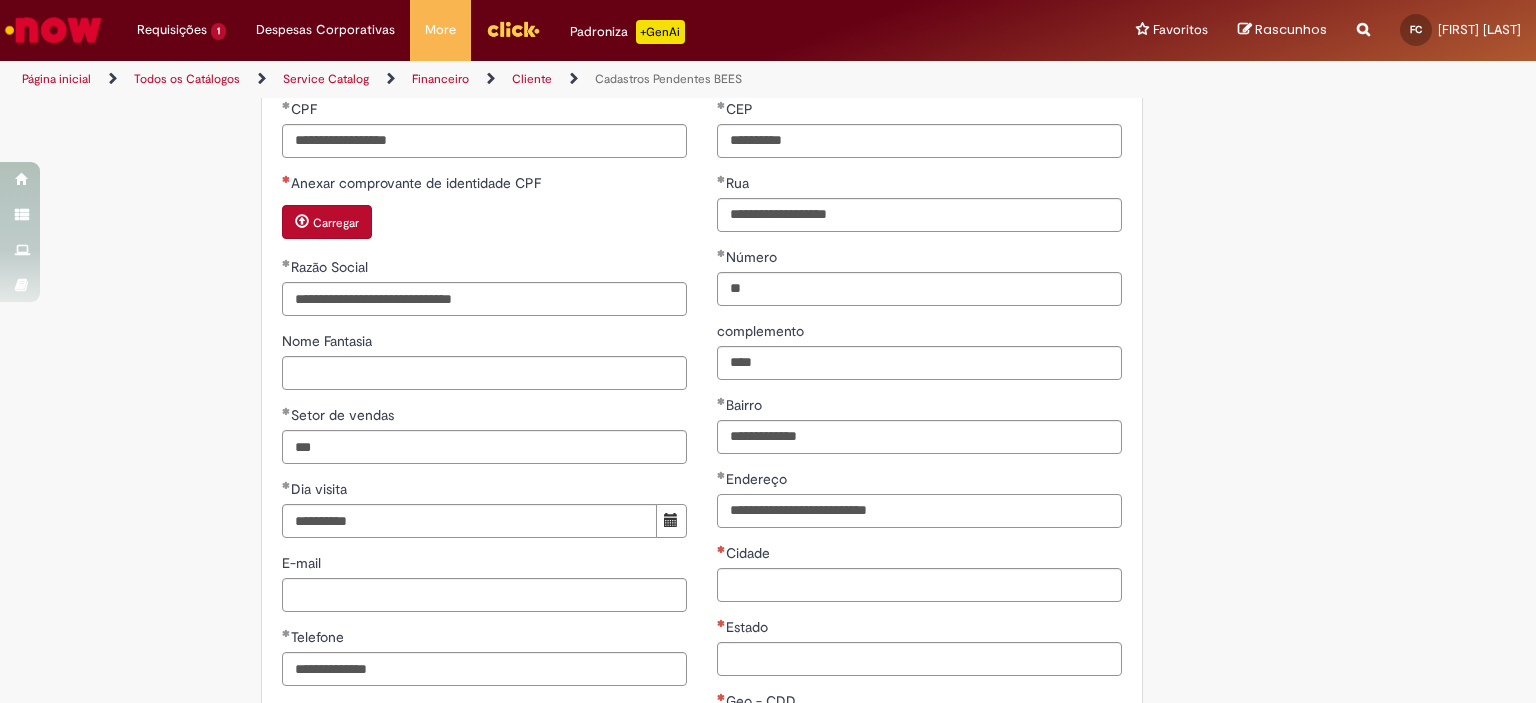 type on "**********" 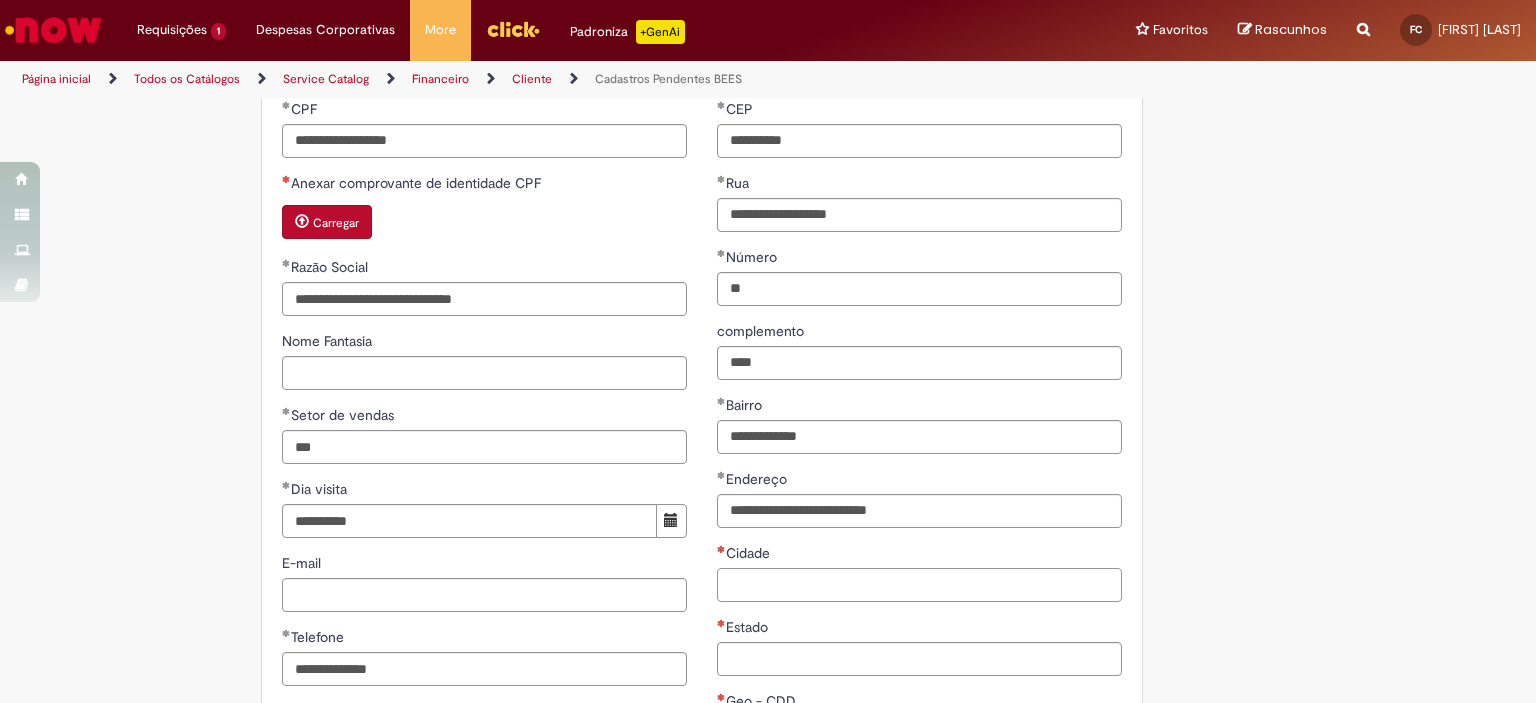 click on "Cidade" at bounding box center (919, 585) 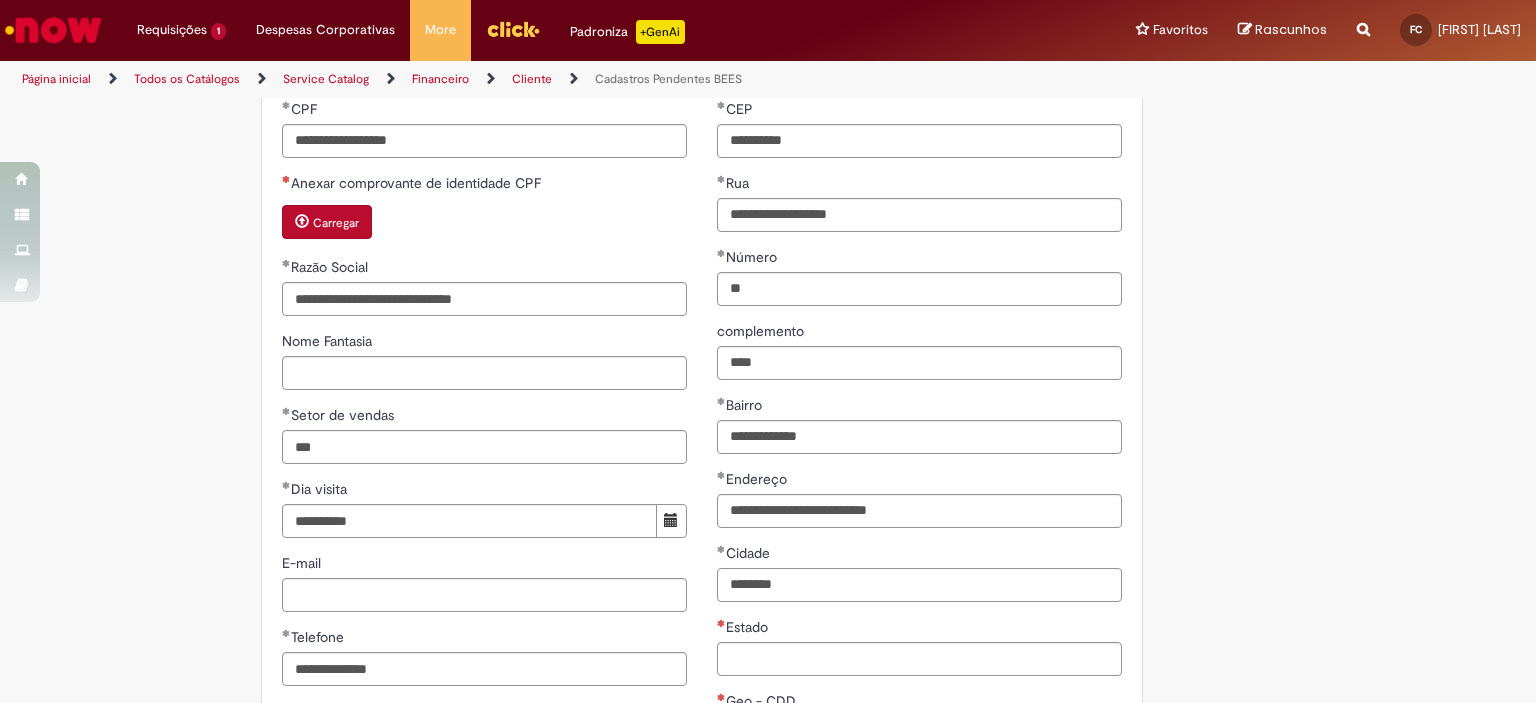 type on "********" 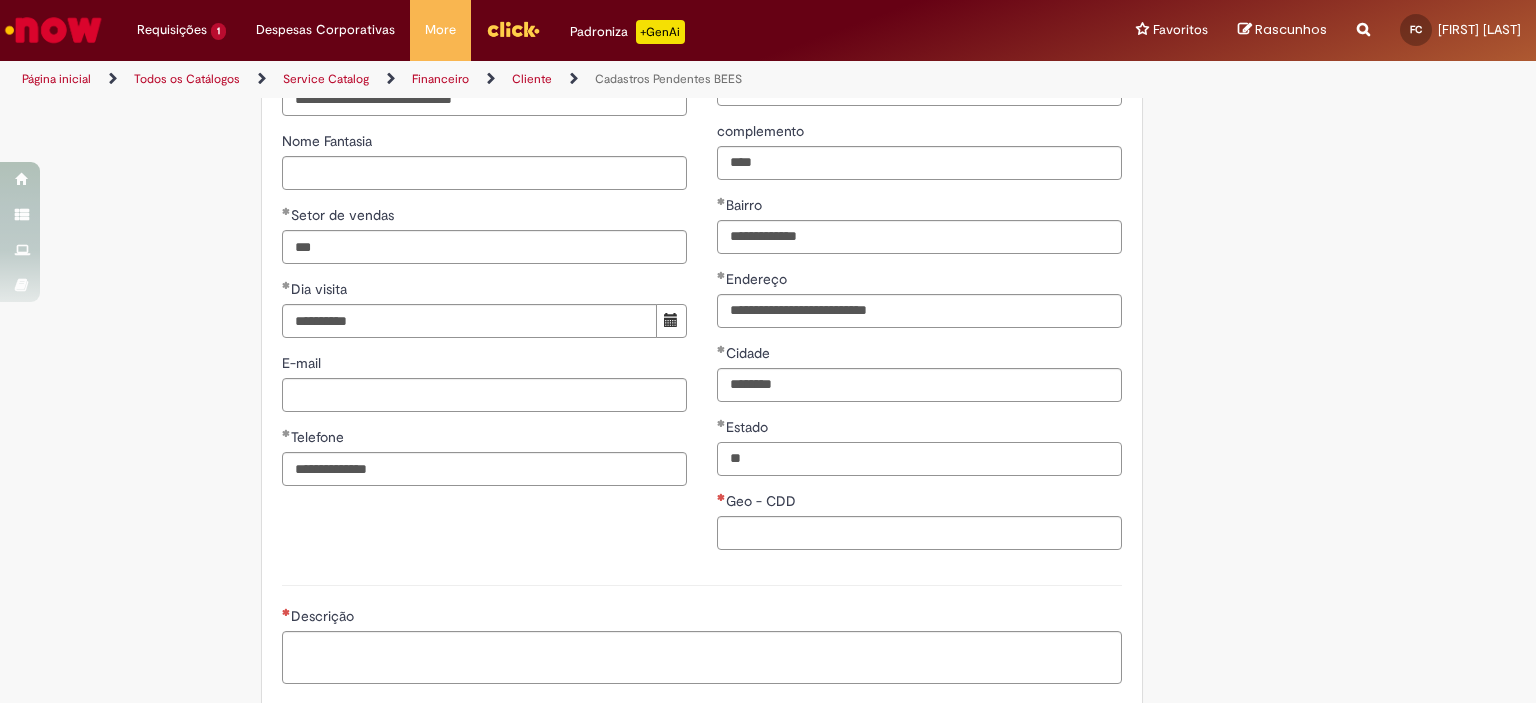 scroll, scrollTop: 1092, scrollLeft: 0, axis: vertical 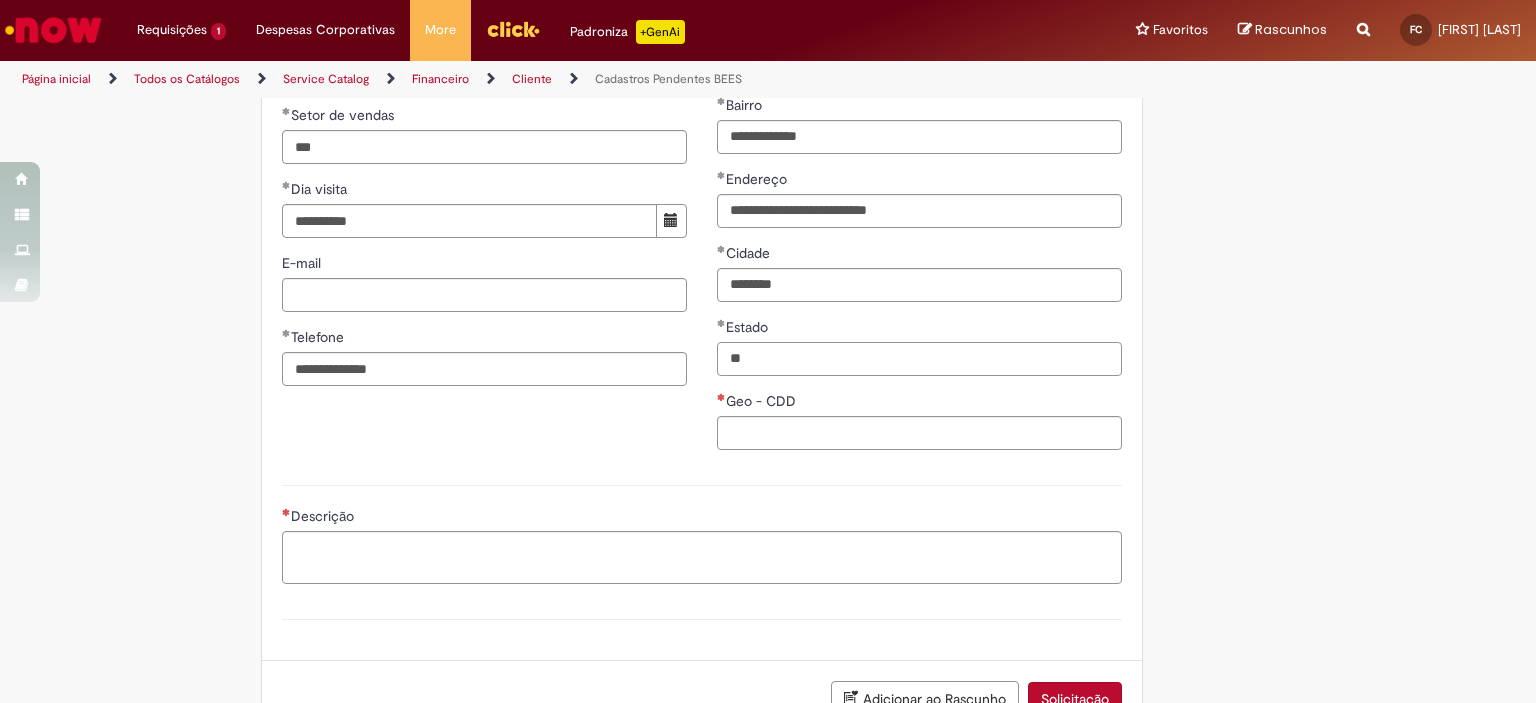 type on "**" 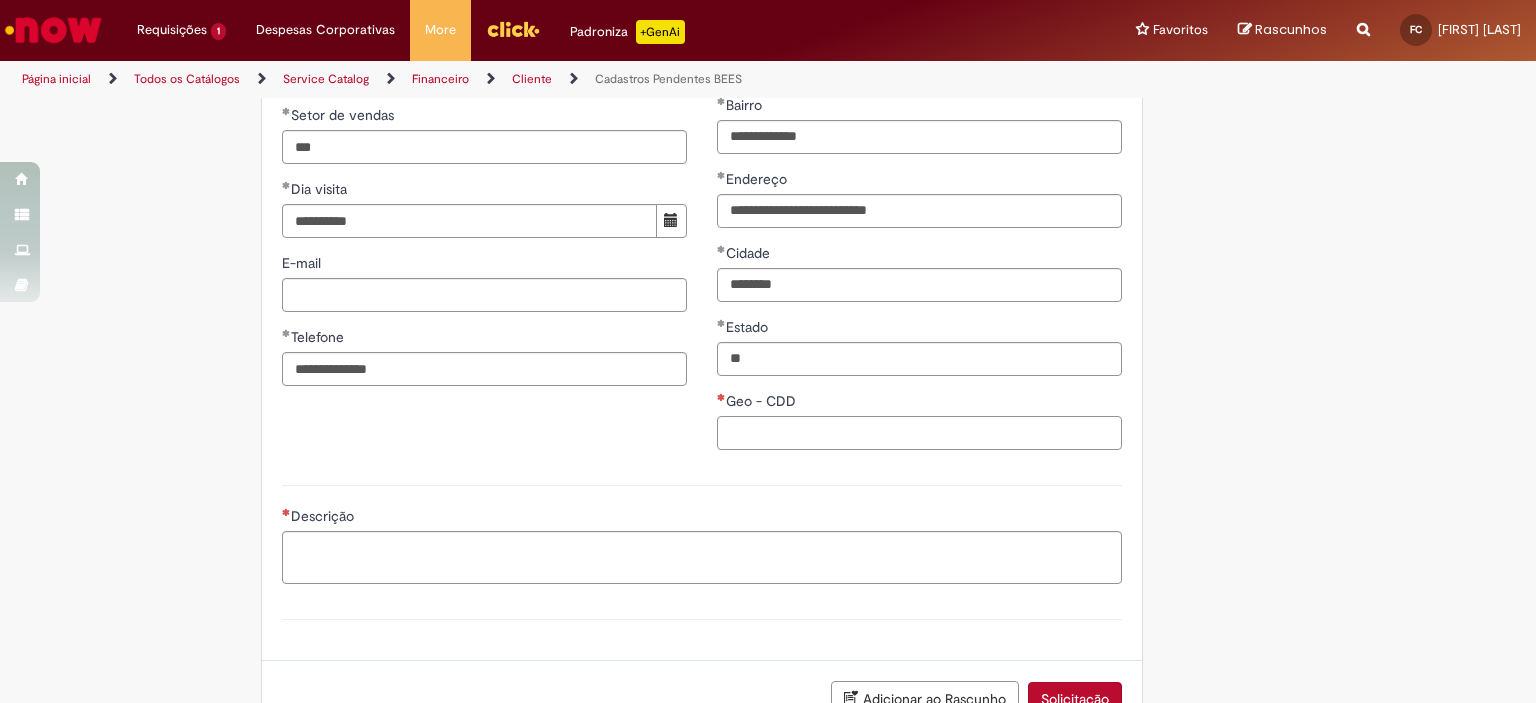 click on "Geo - CDD" at bounding box center [919, 433] 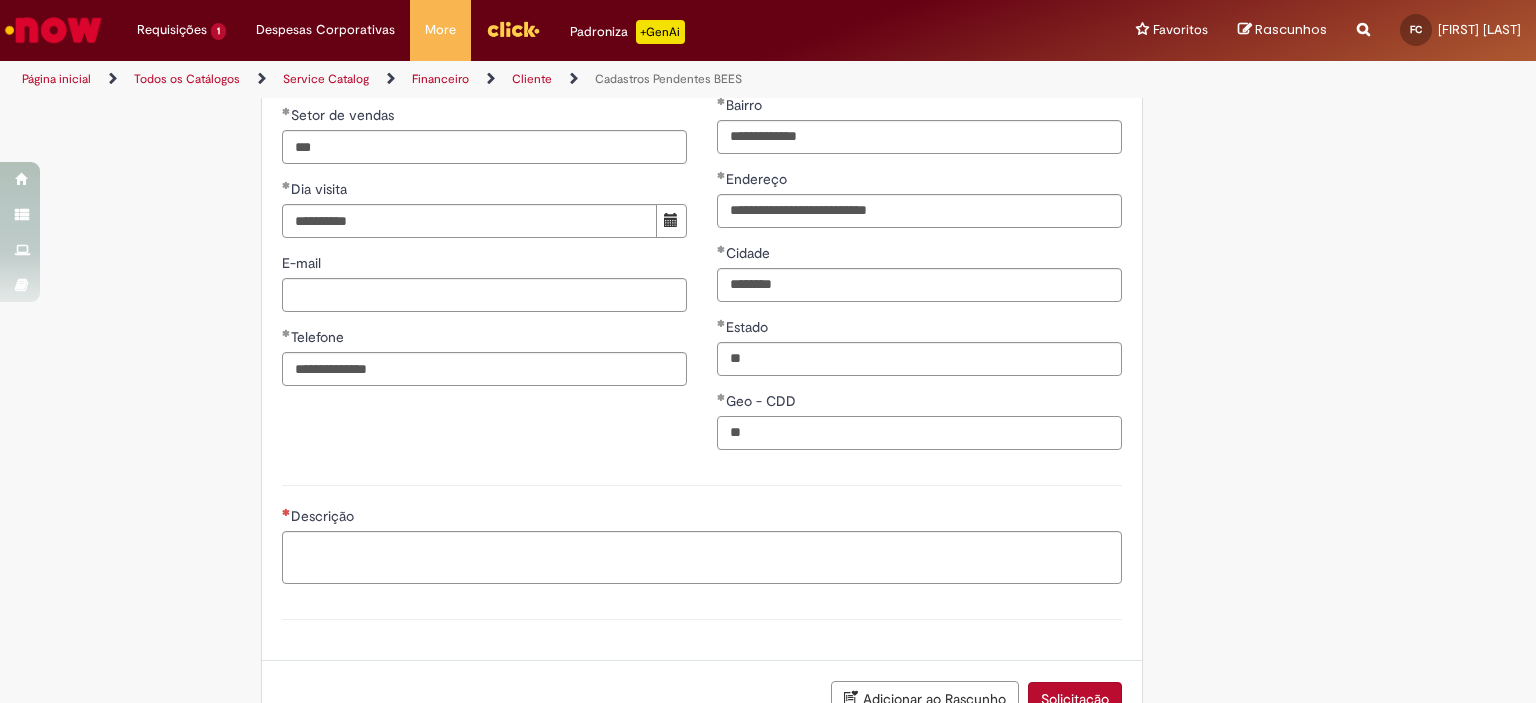 type on "*" 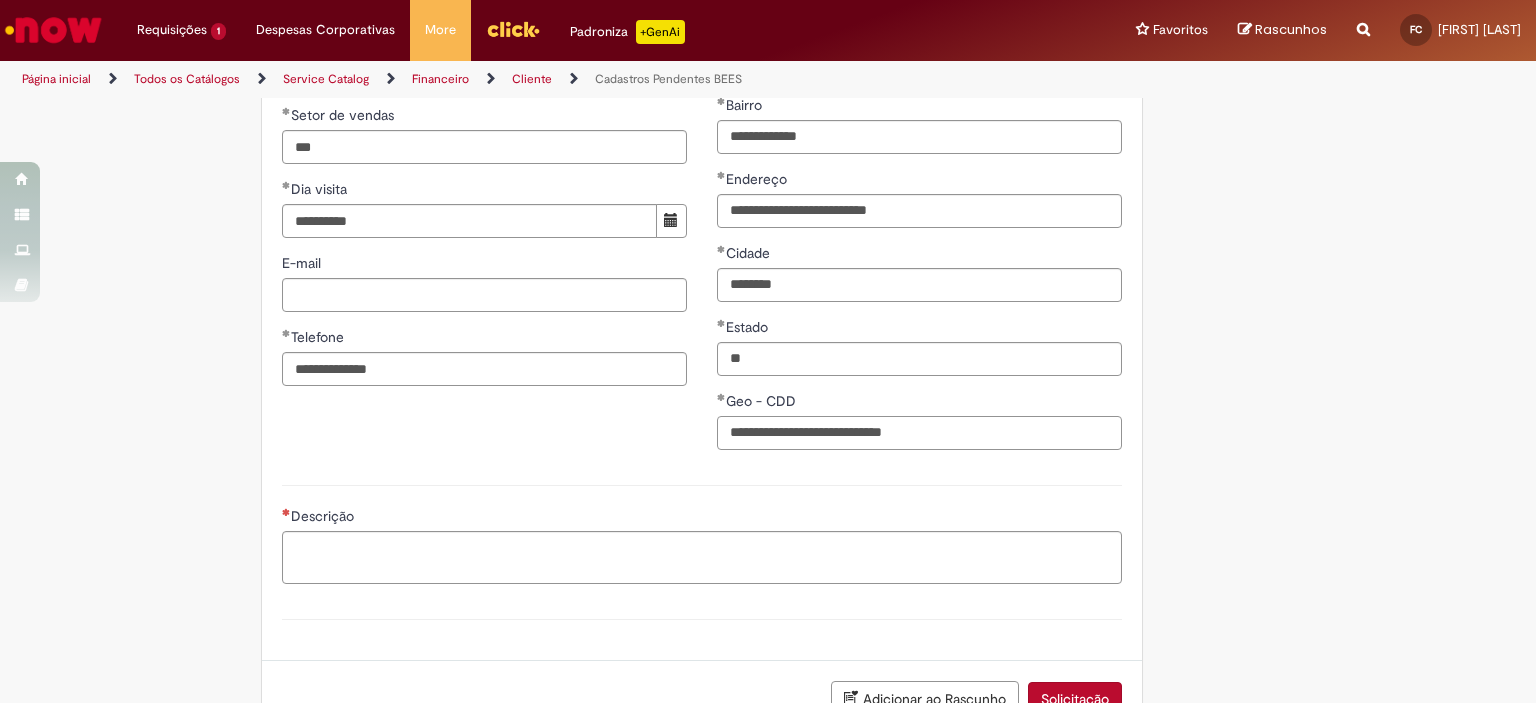 type on "**********" 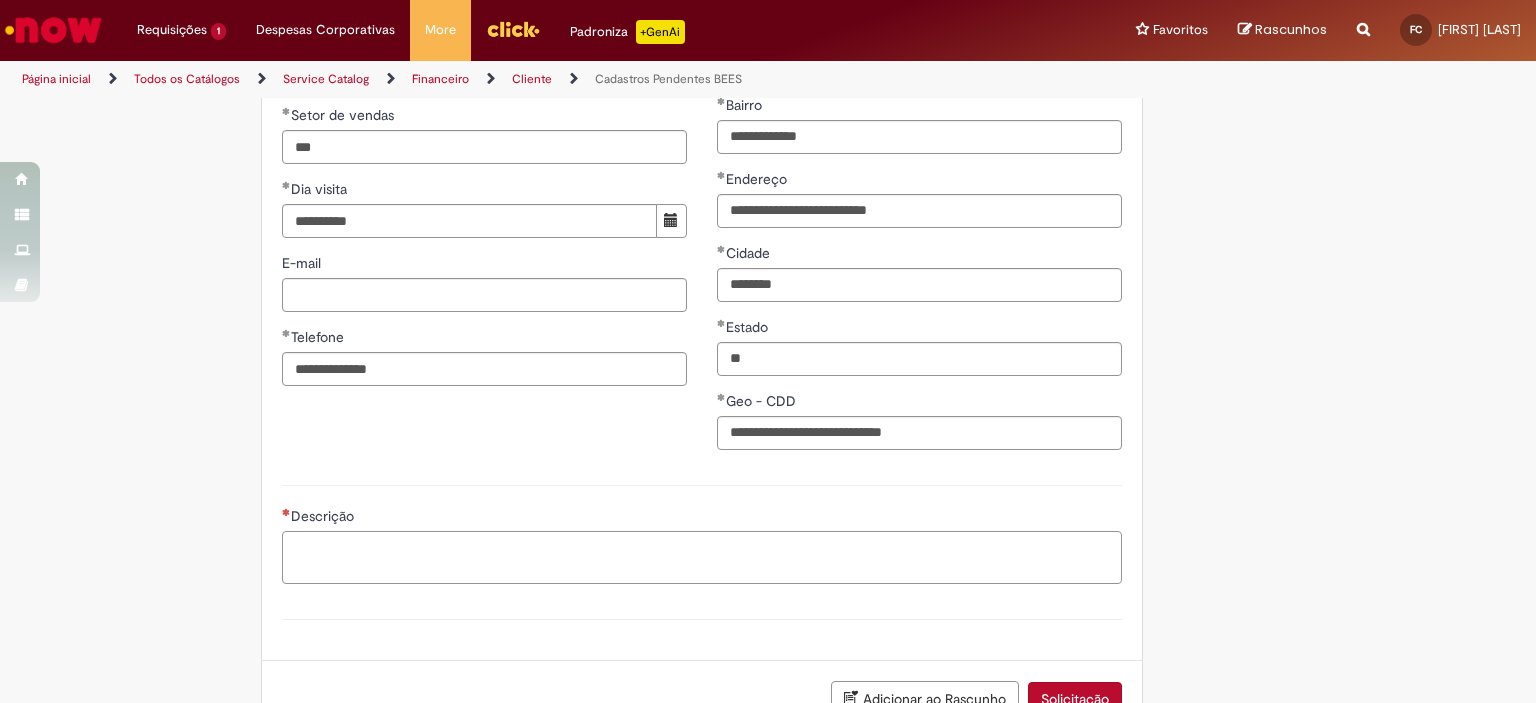 click on "Descrição" at bounding box center [702, 558] 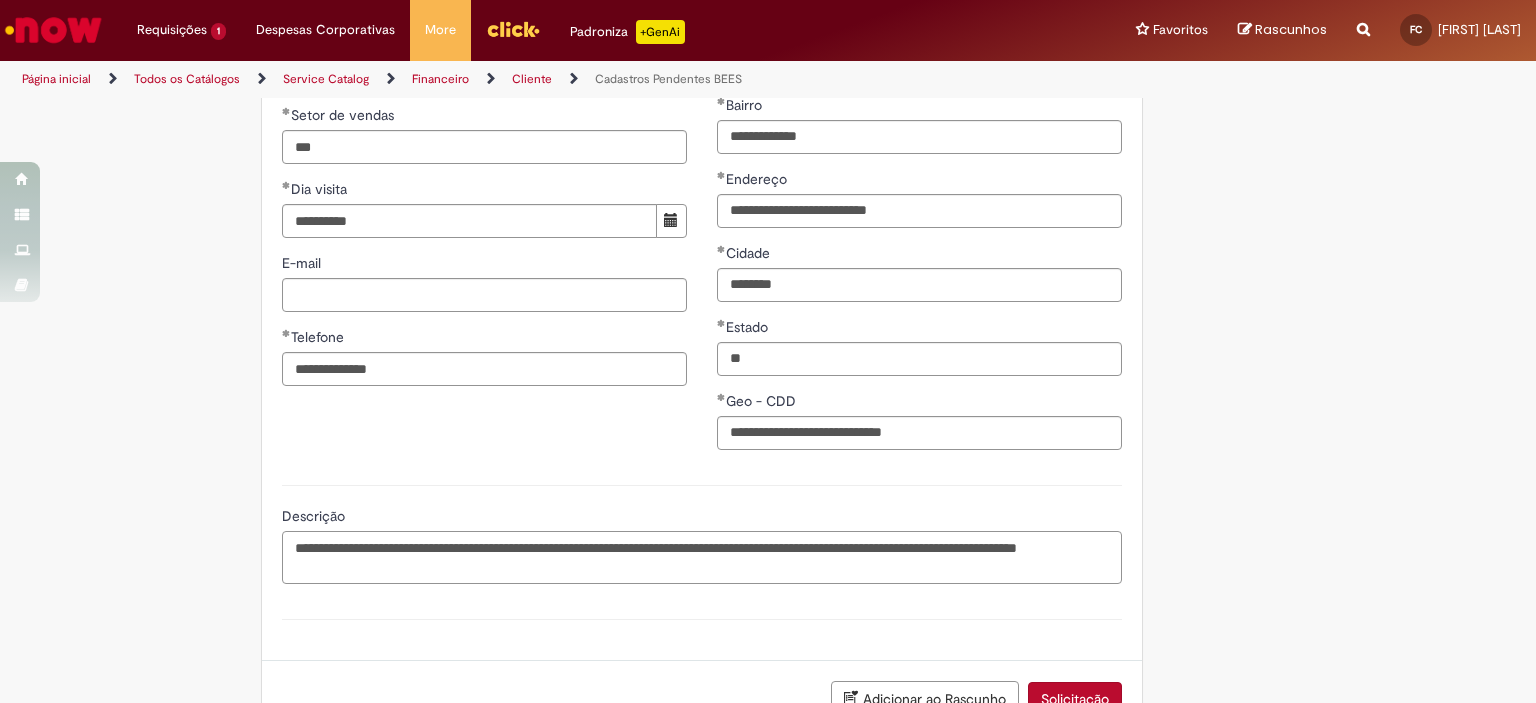 scroll, scrollTop: 1257, scrollLeft: 0, axis: vertical 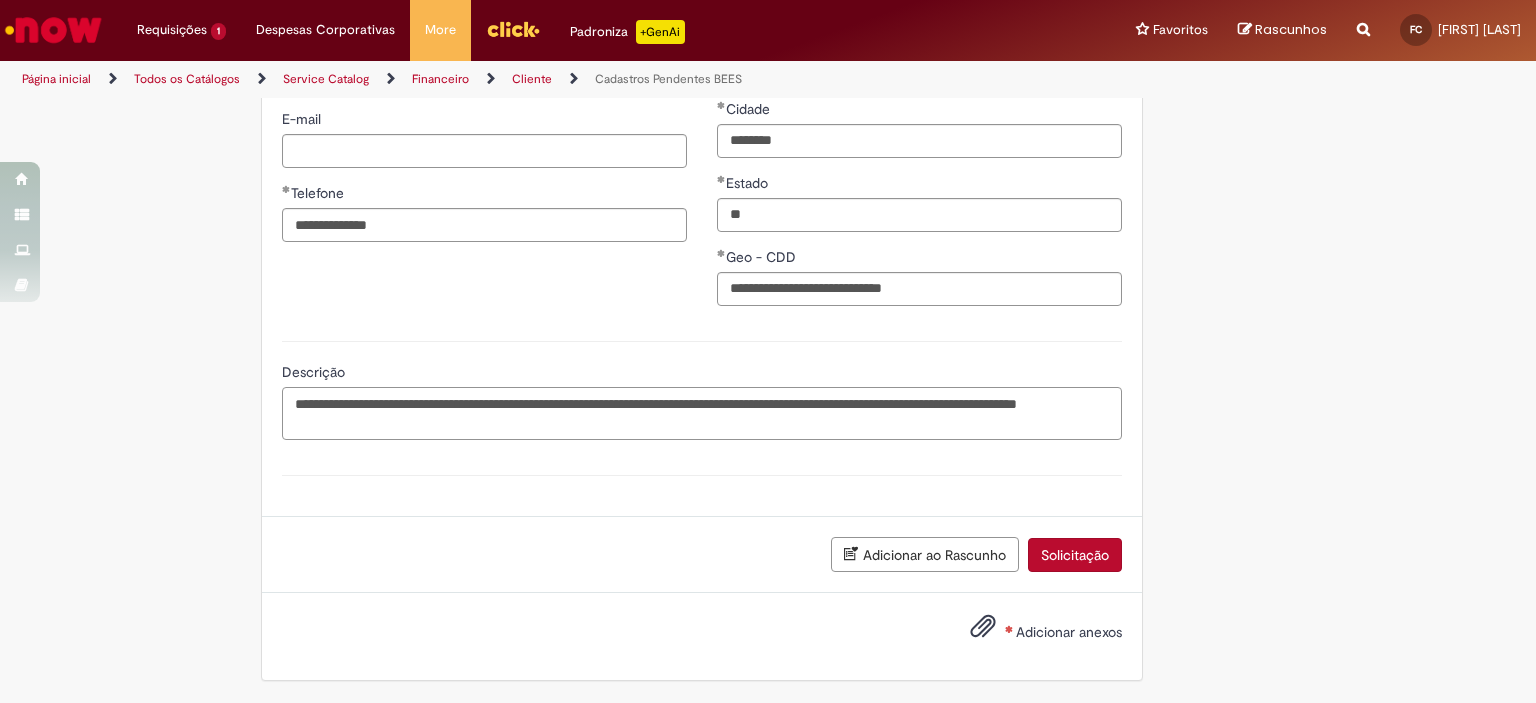 type on "**********" 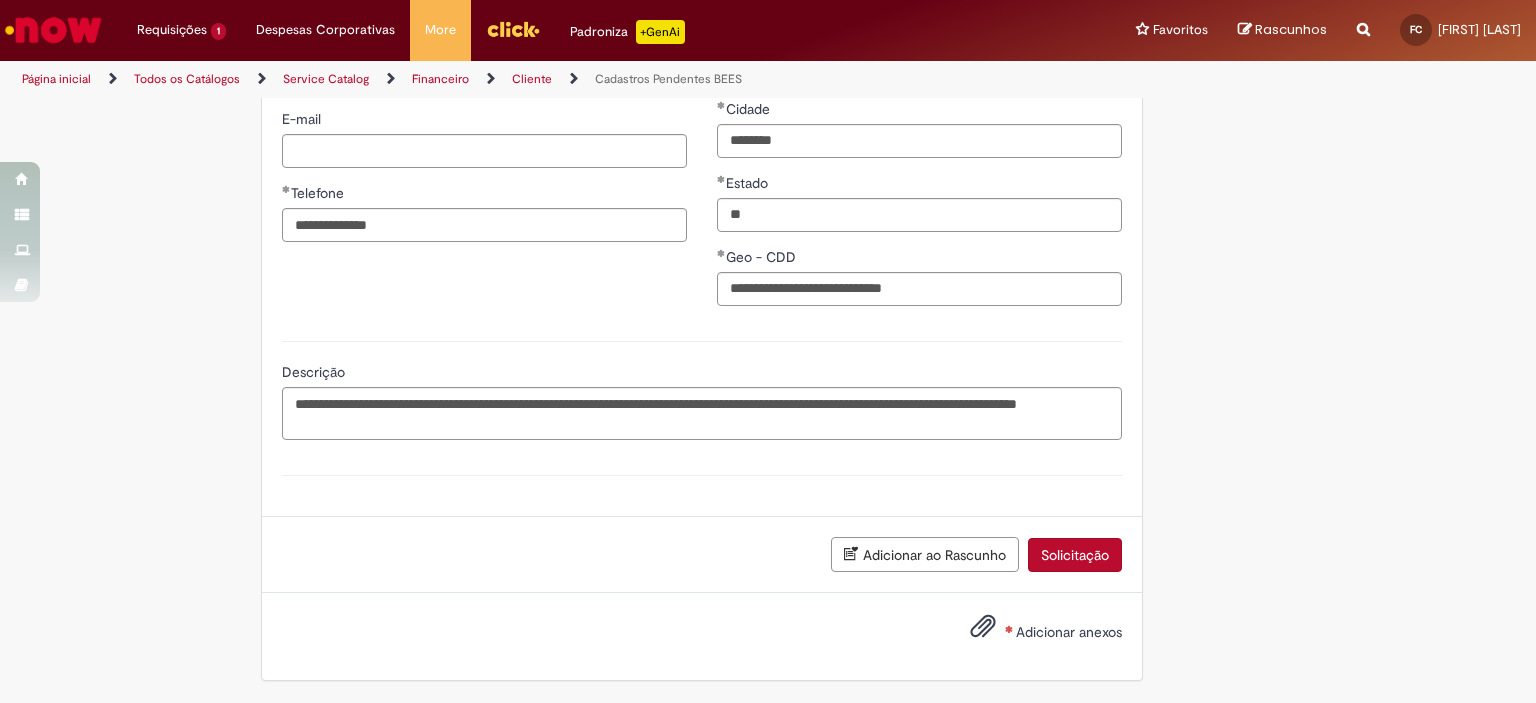 click on "Adicionar anexos" at bounding box center (1069, 633) 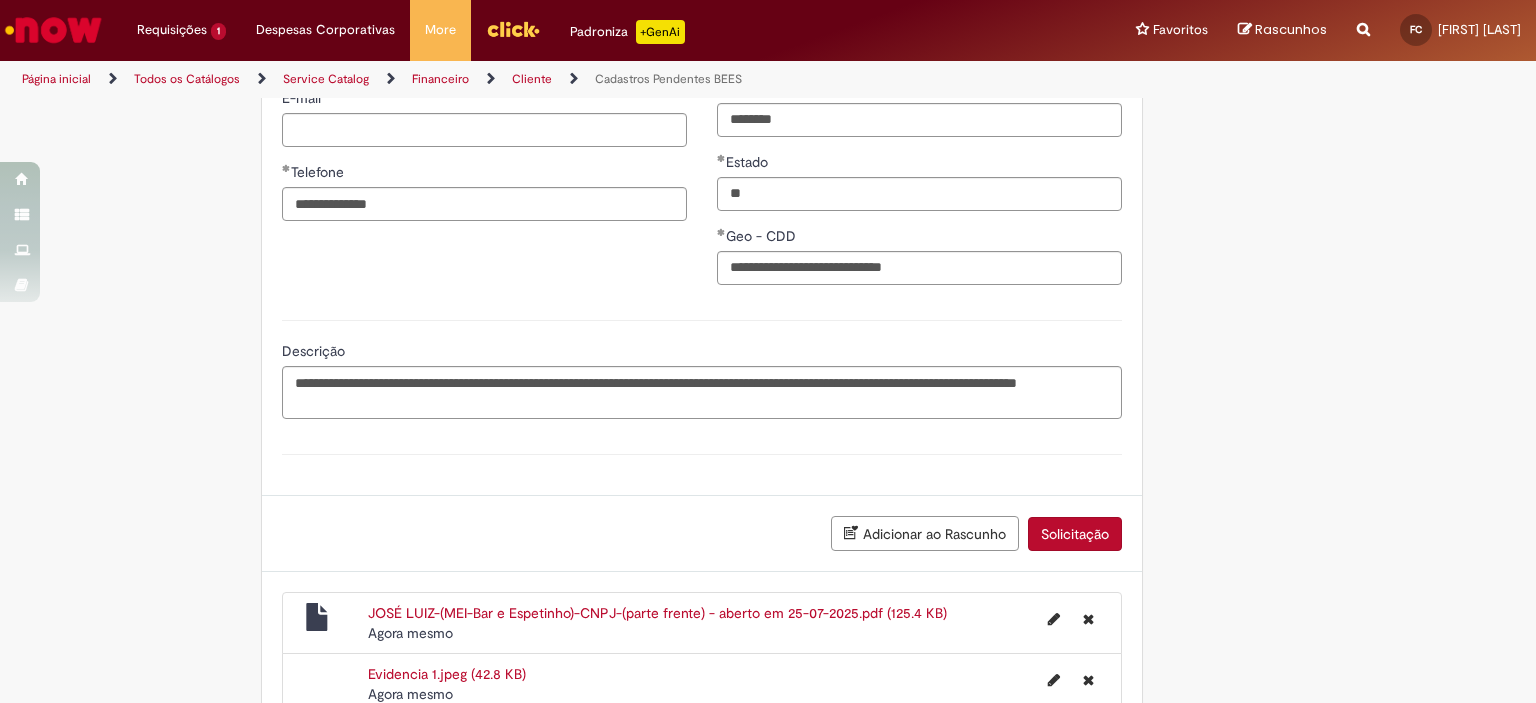 scroll, scrollTop: 1436, scrollLeft: 0, axis: vertical 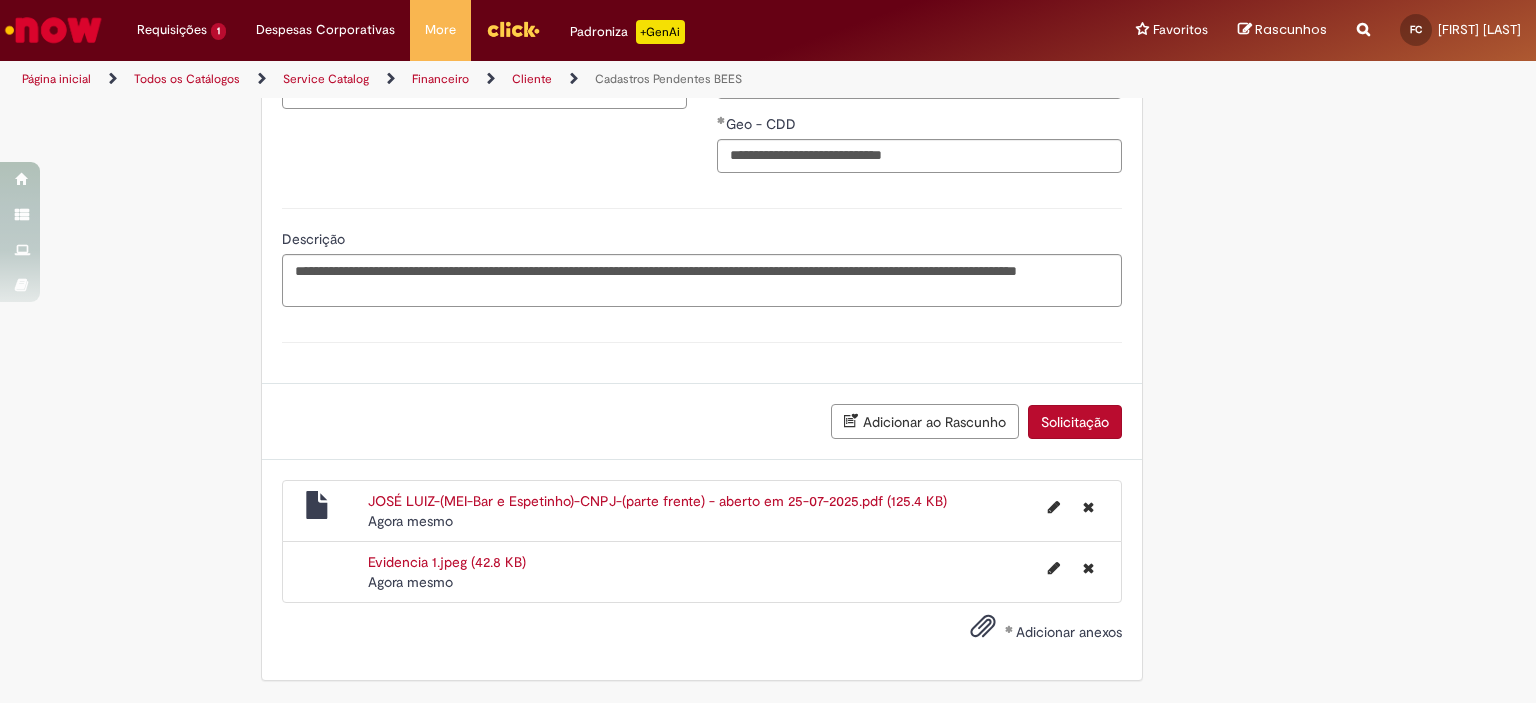 click on "Adicionar anexos" at bounding box center [1069, 633] 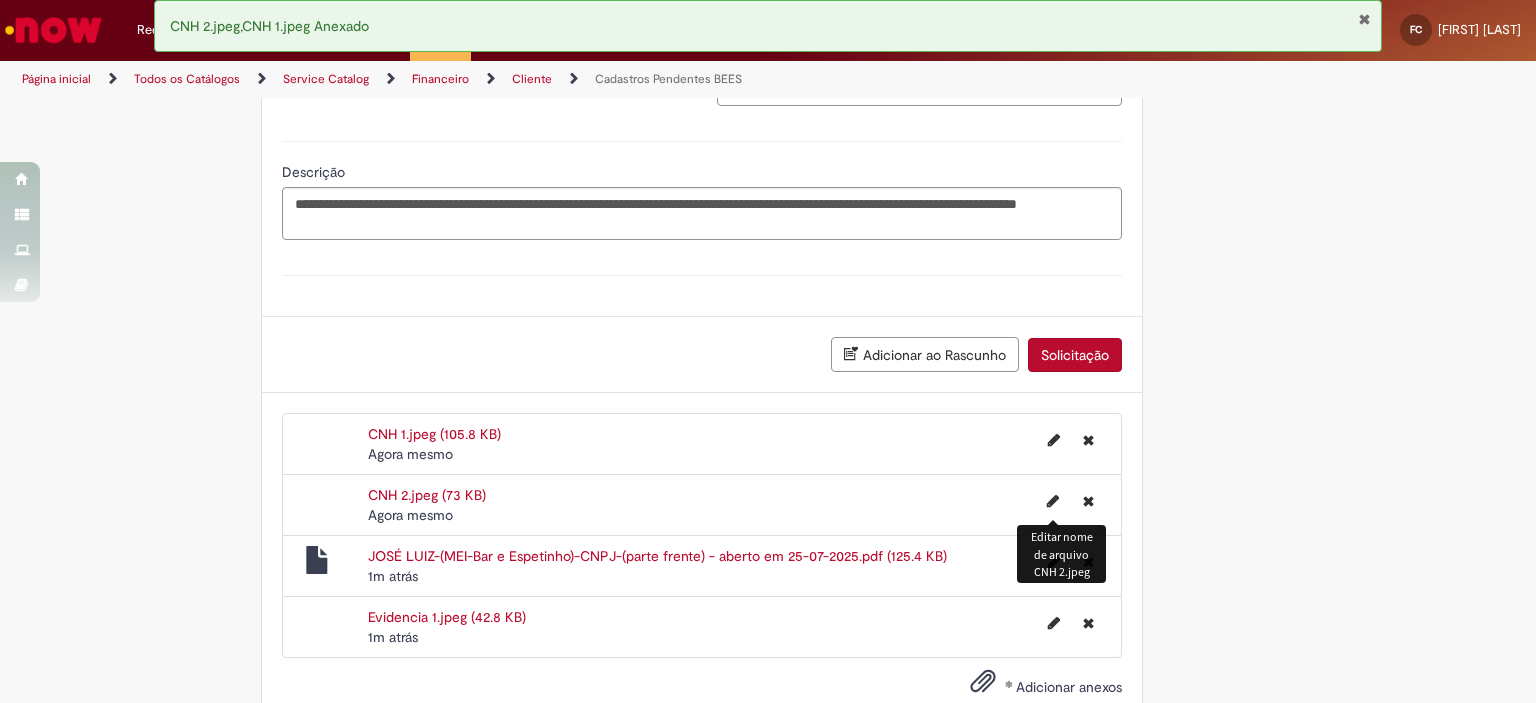 click at bounding box center (1053, 501) 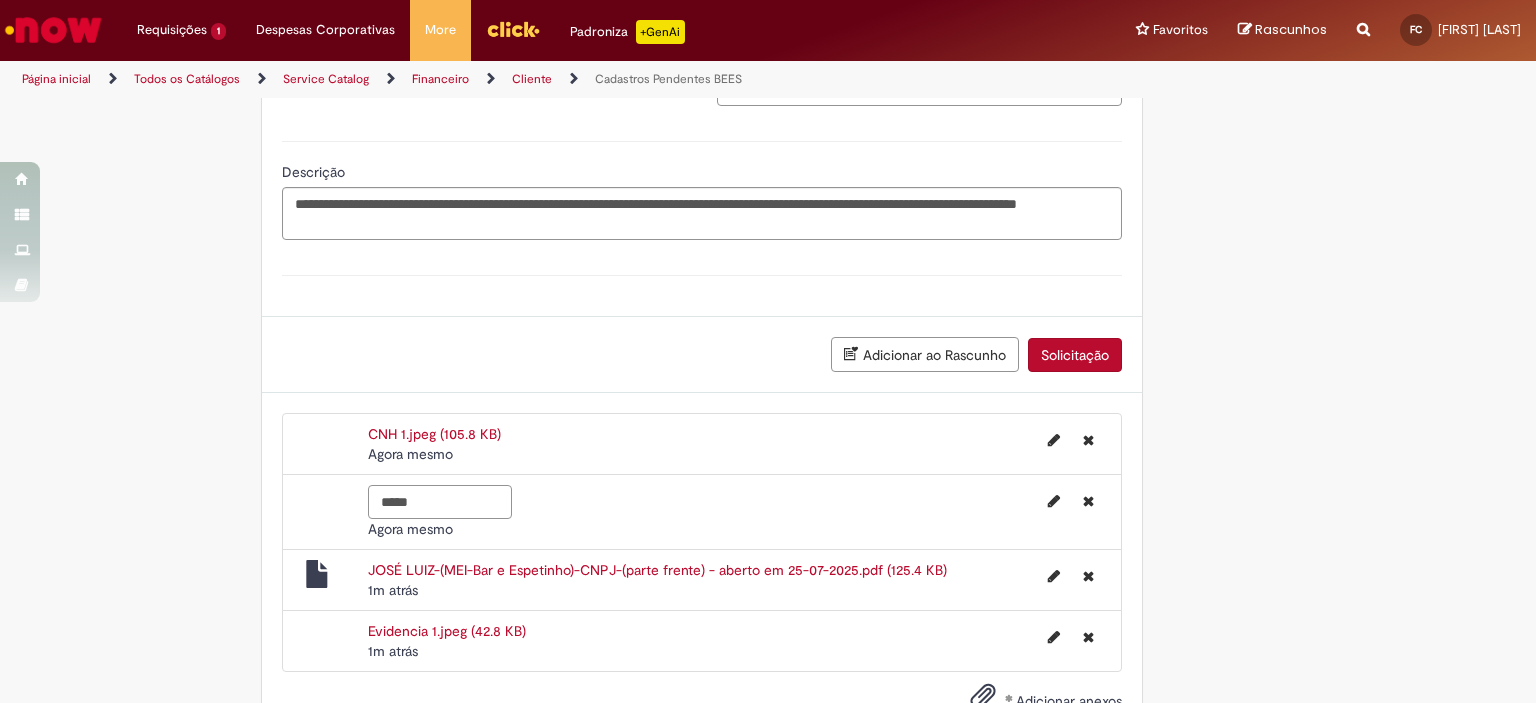 drag, startPoint x: 421, startPoint y: 538, endPoint x: 324, endPoint y: 539, distance: 97.00516 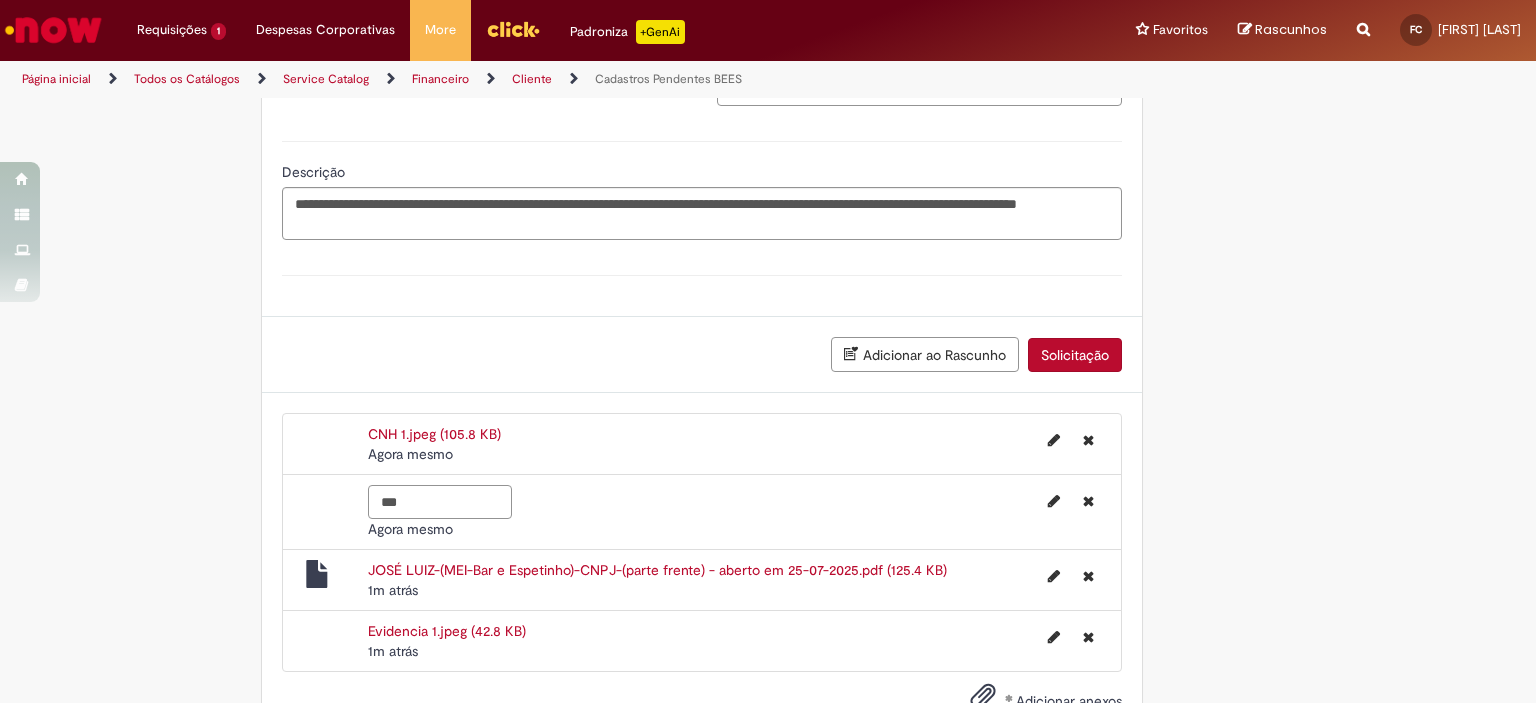 type on "****" 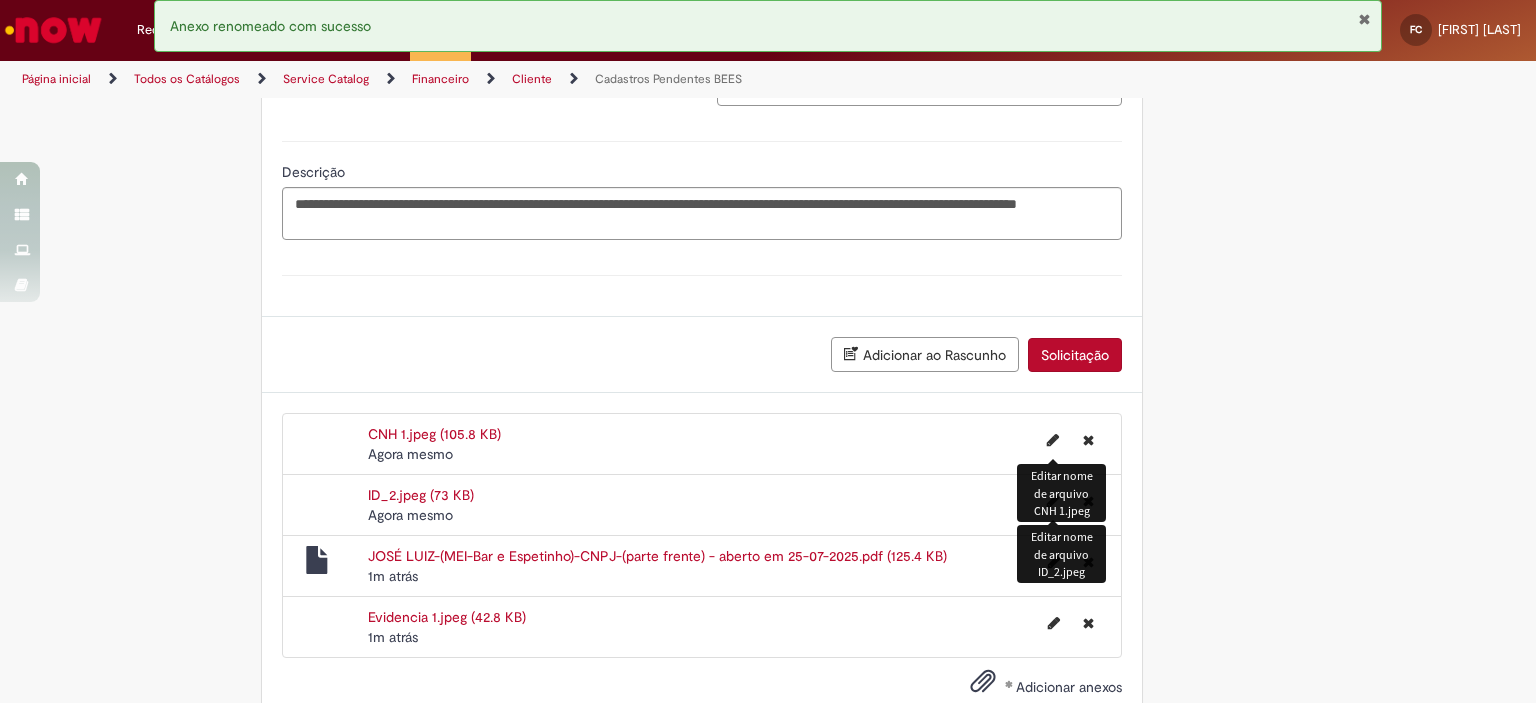 click at bounding box center (1053, 440) 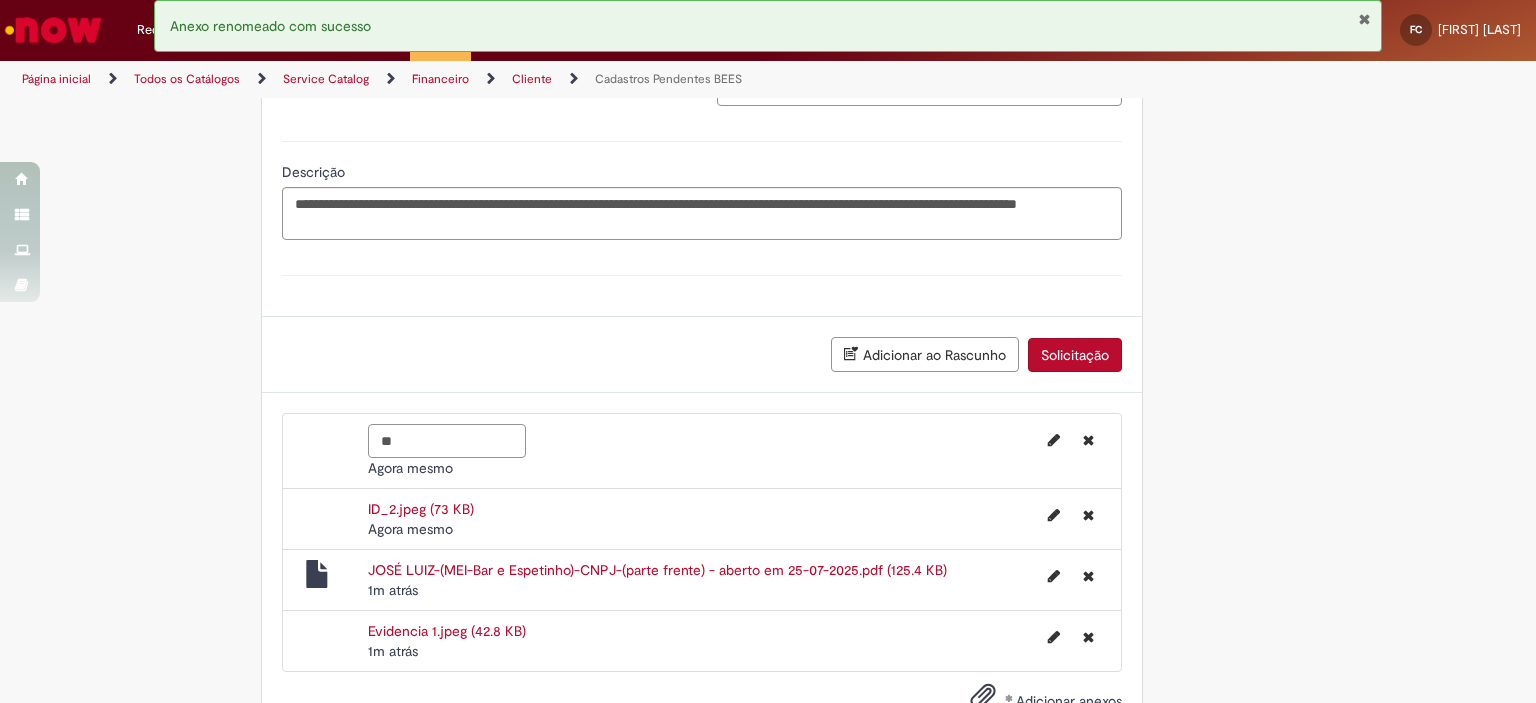 type on "*" 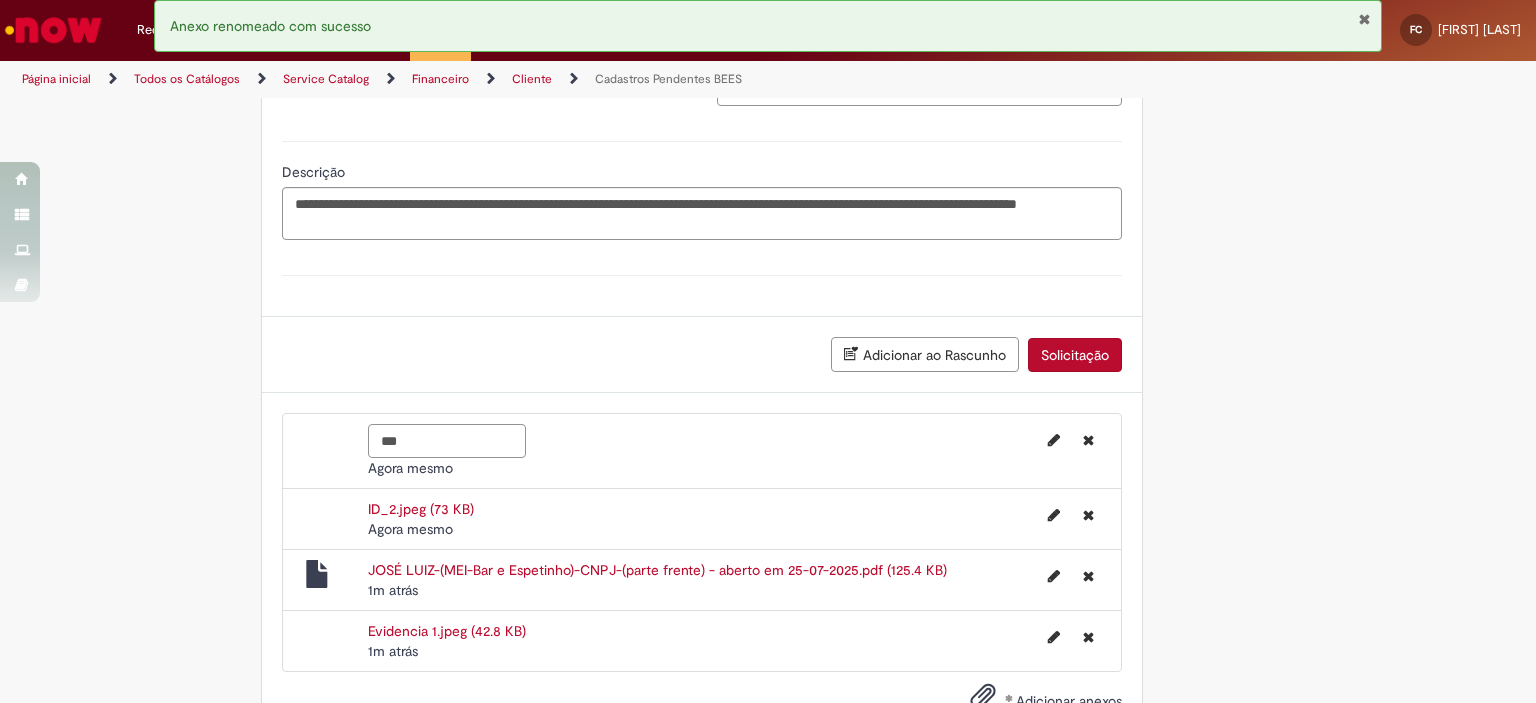 type on "****" 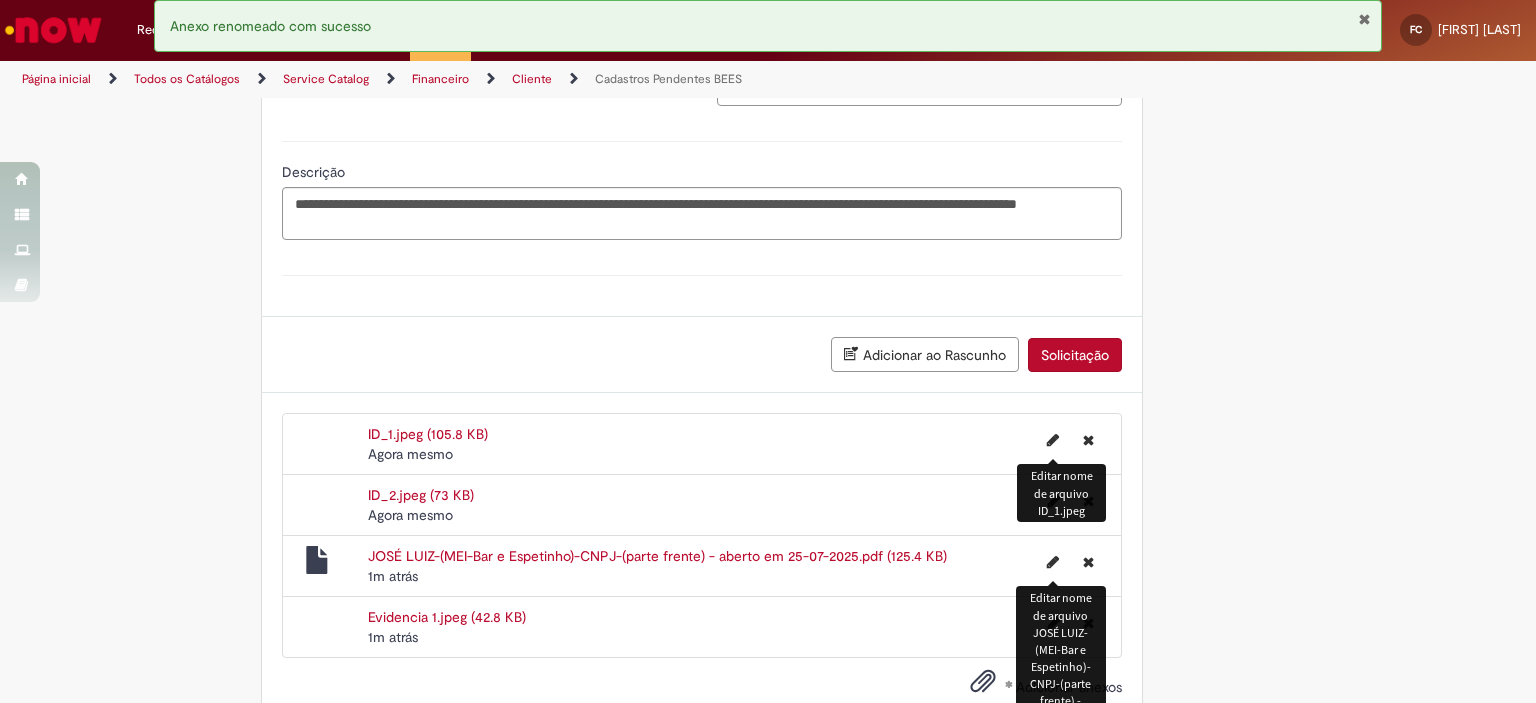 click at bounding box center [1053, 562] 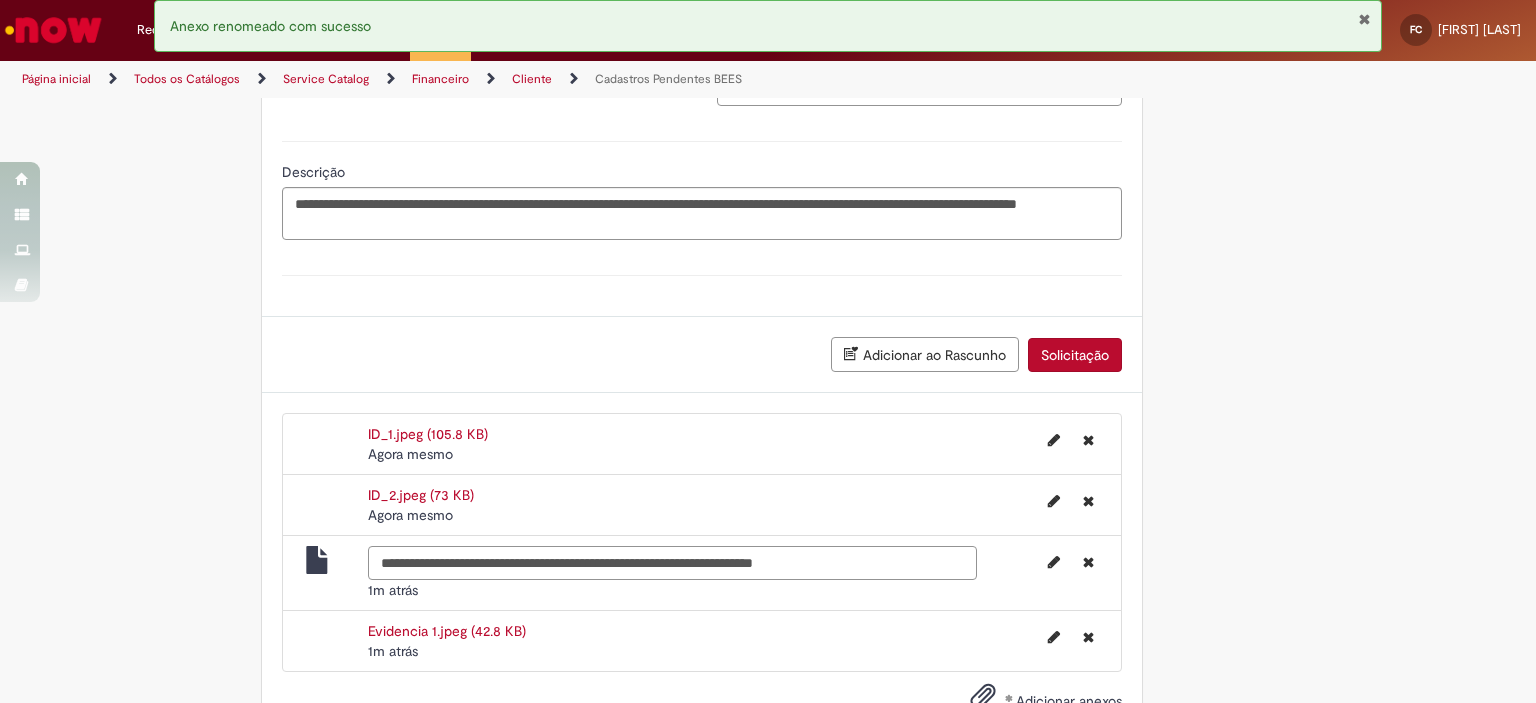 drag, startPoint x: 880, startPoint y: 604, endPoint x: 273, endPoint y: 615, distance: 607.0997 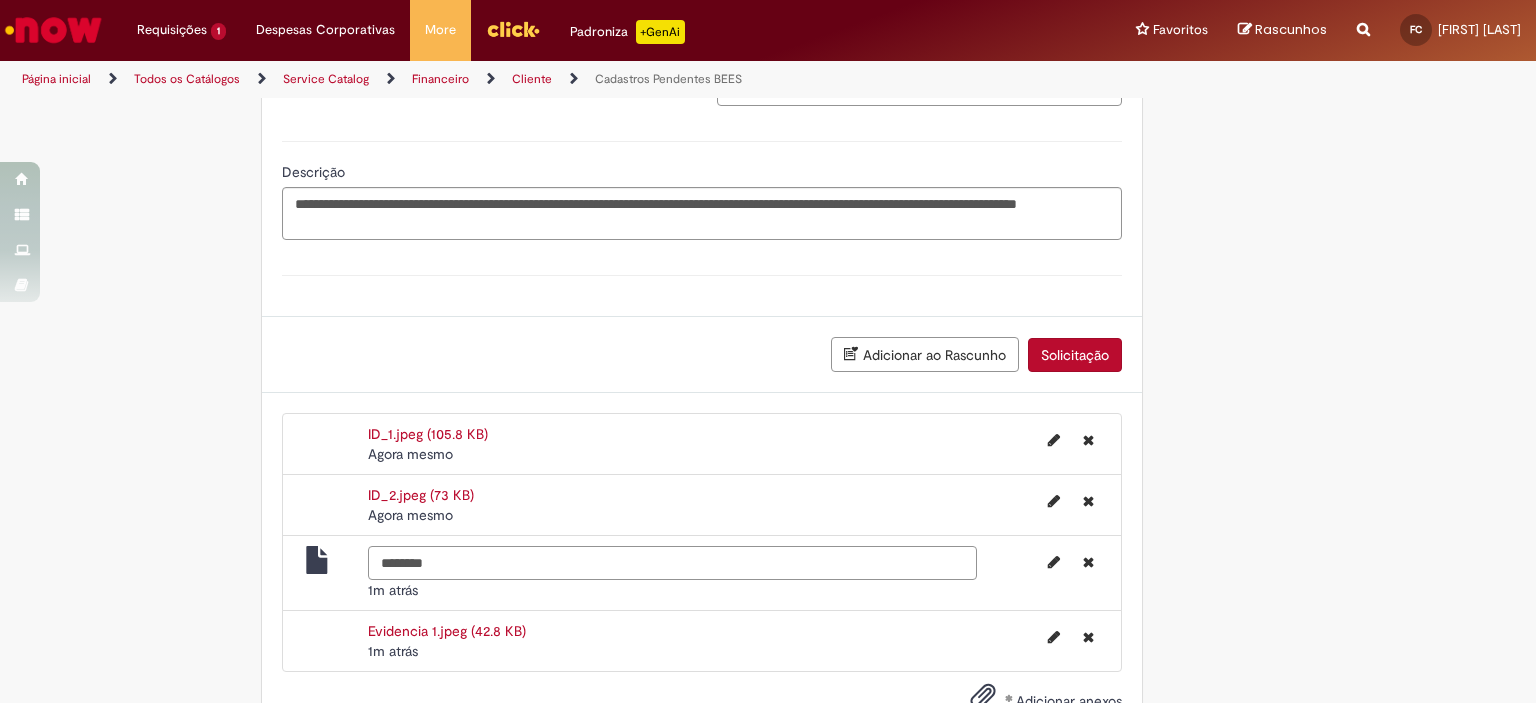 type on "*******" 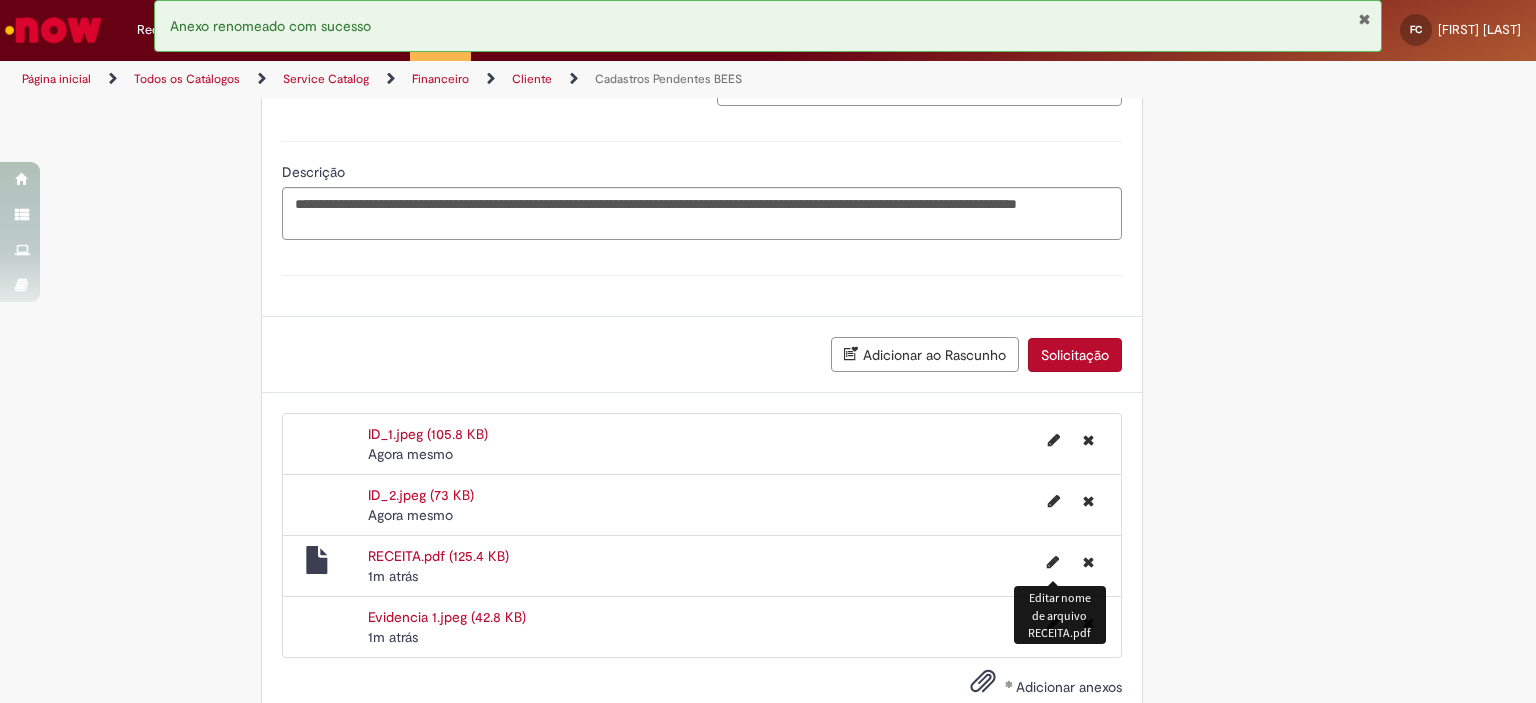 scroll, scrollTop: 1583, scrollLeft: 0, axis: vertical 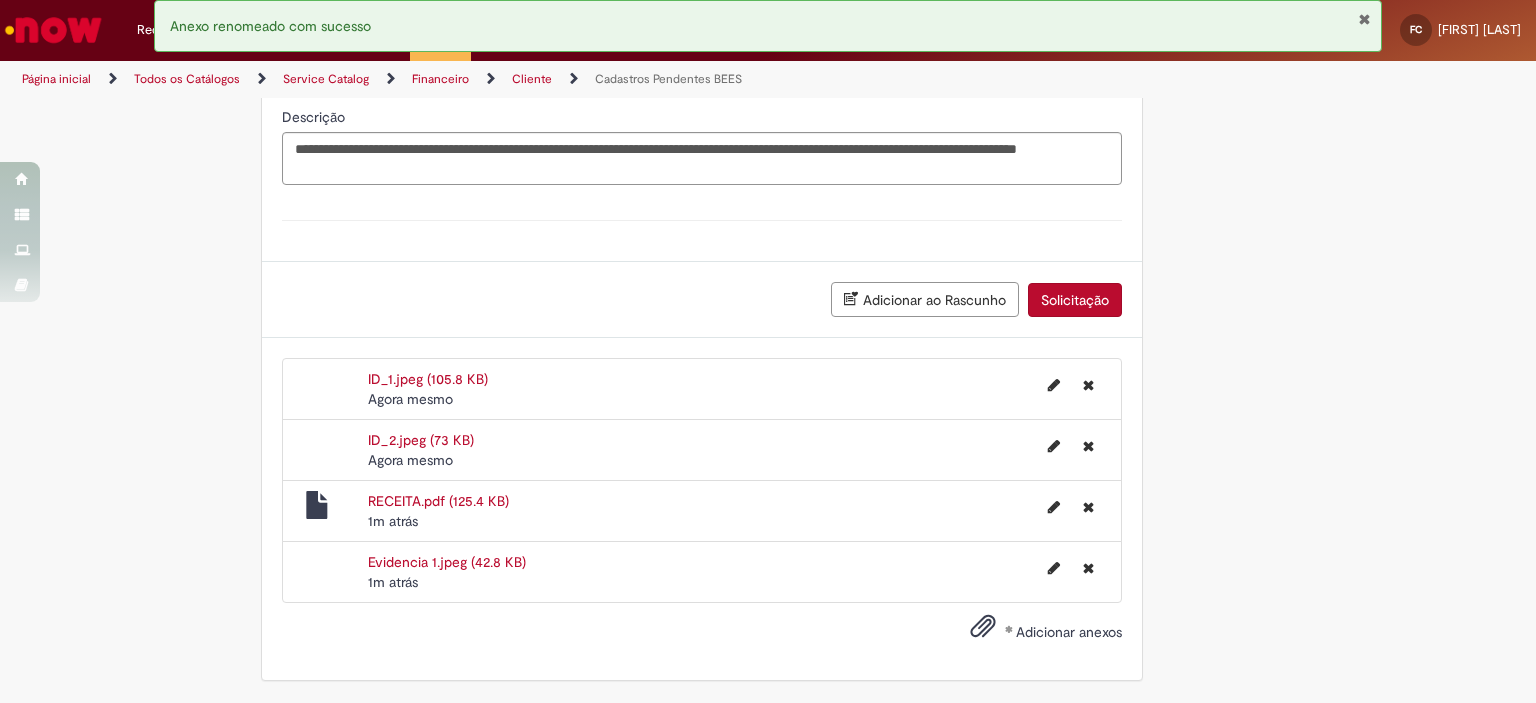 click on "**********" at bounding box center [768, -345] 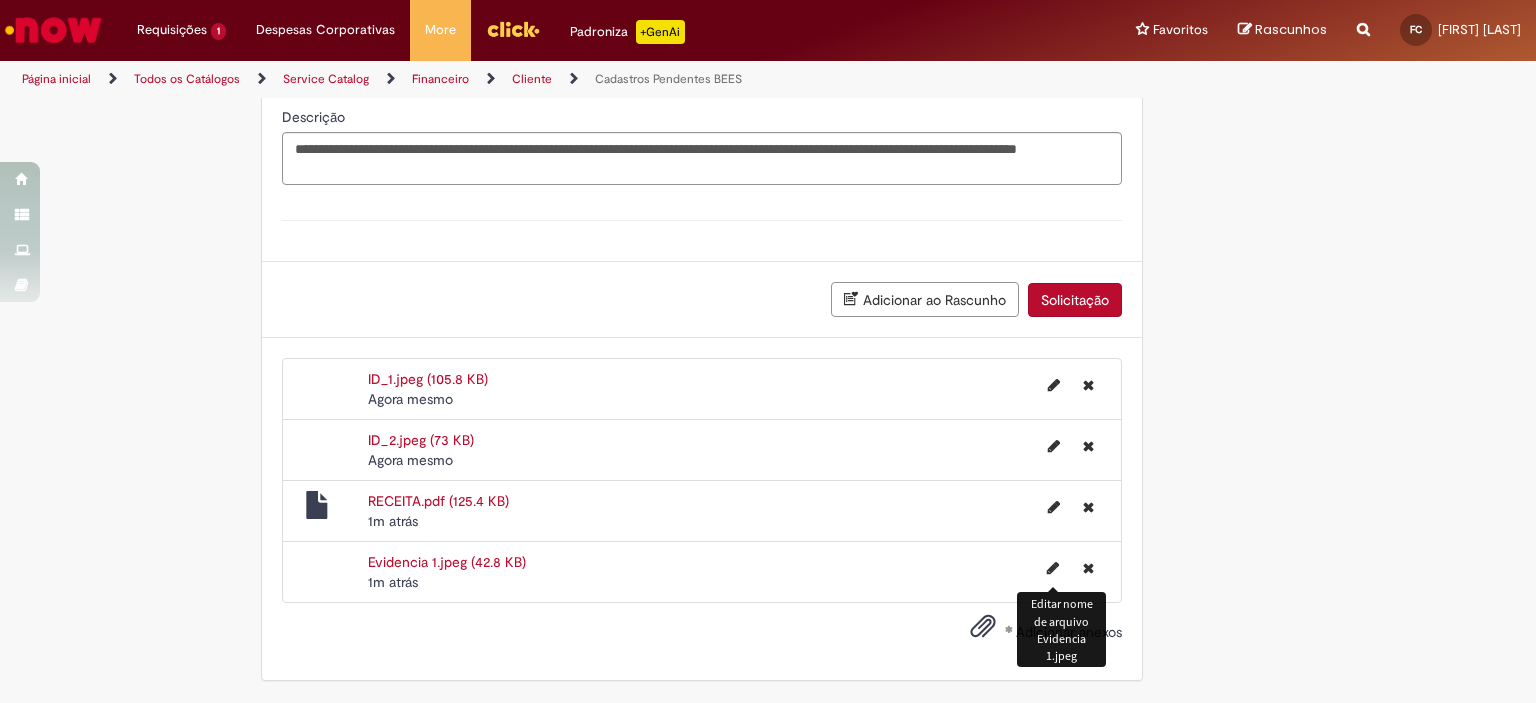 click at bounding box center [1053, 568] 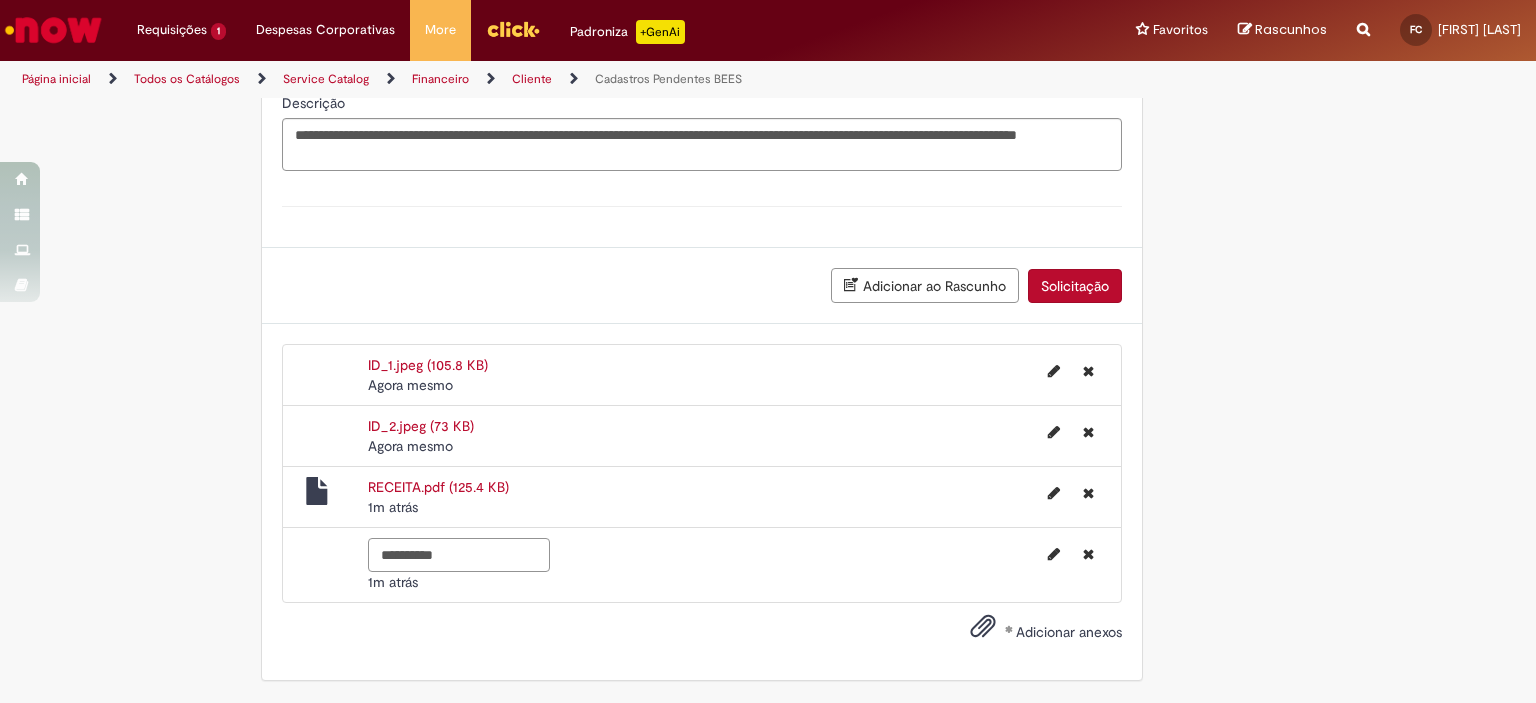 type on "*********" 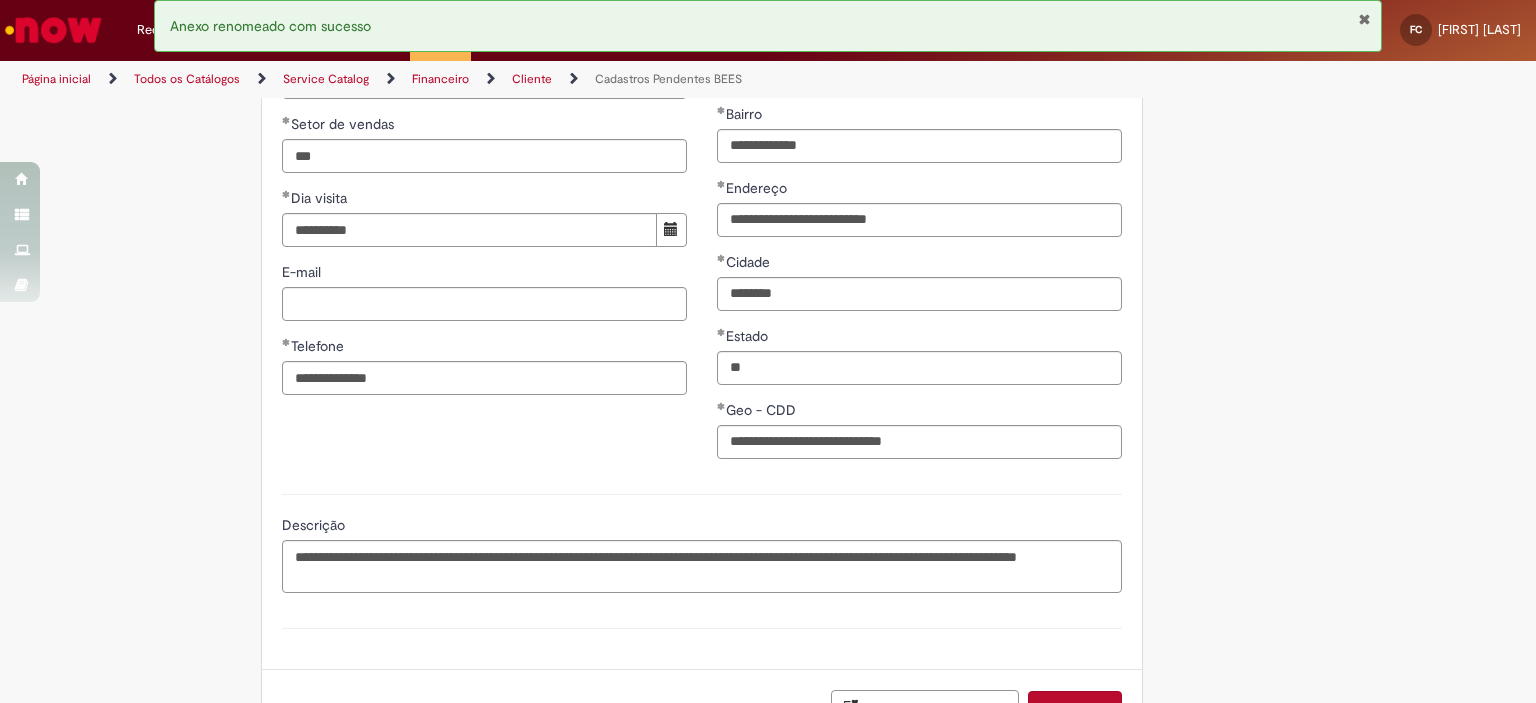 scroll, scrollTop: 583, scrollLeft: 0, axis: vertical 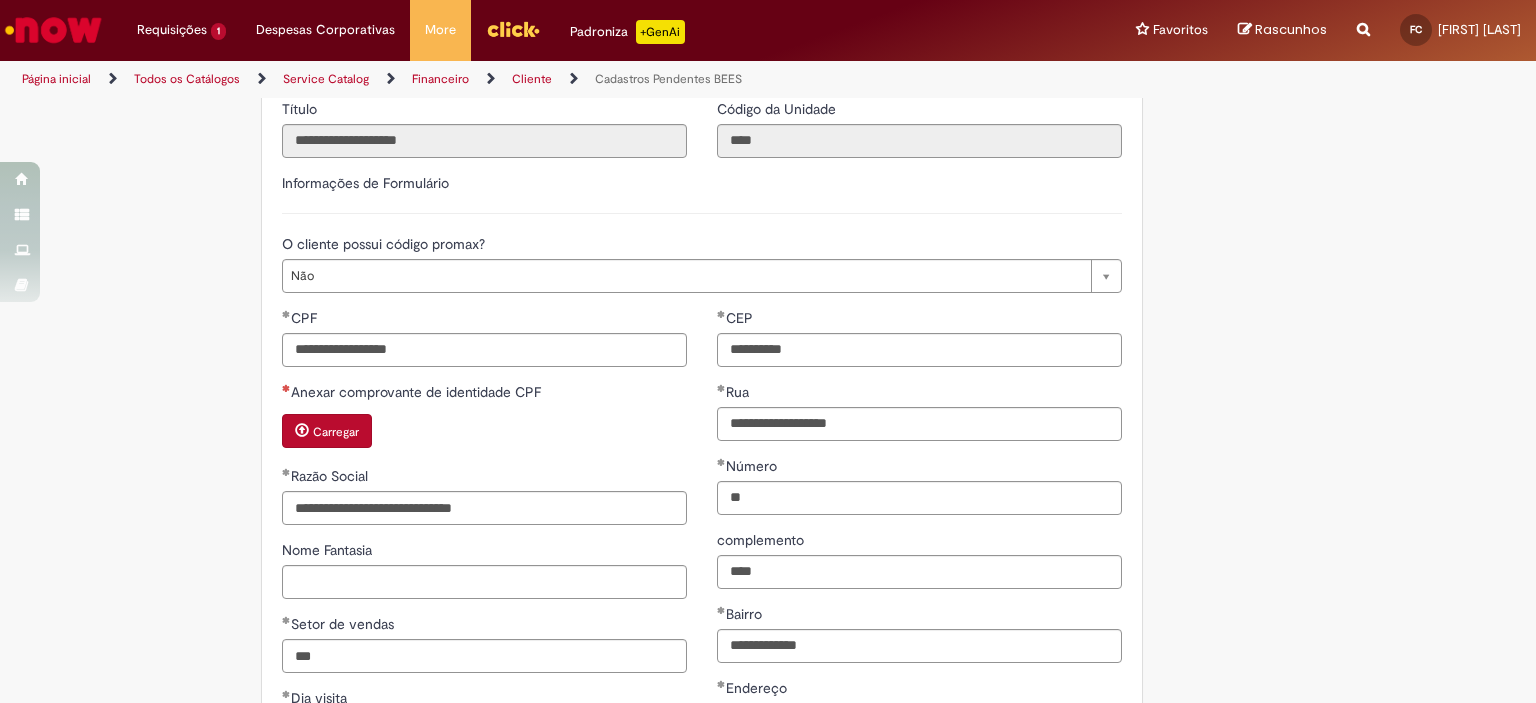 click on "Carregar" at bounding box center [336, 432] 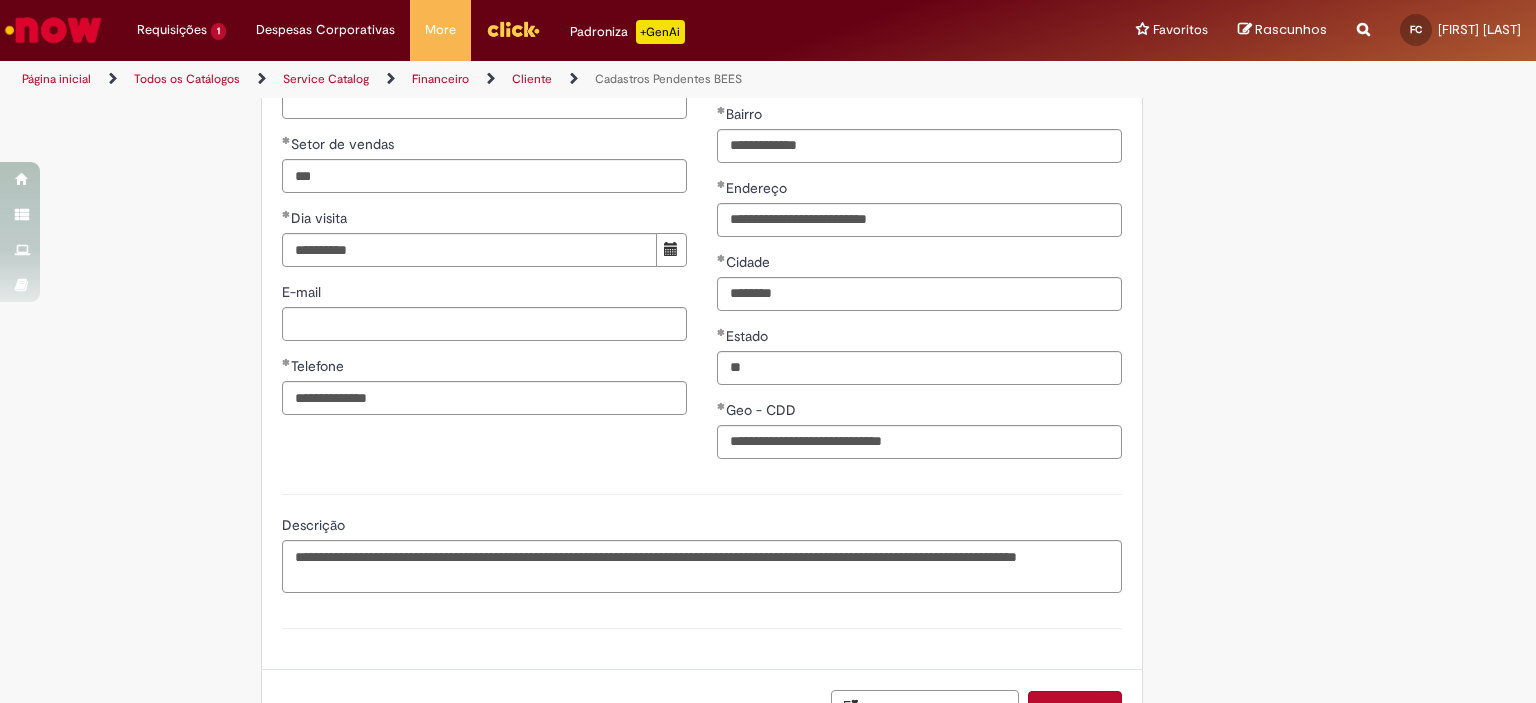 scroll, scrollTop: 1283, scrollLeft: 0, axis: vertical 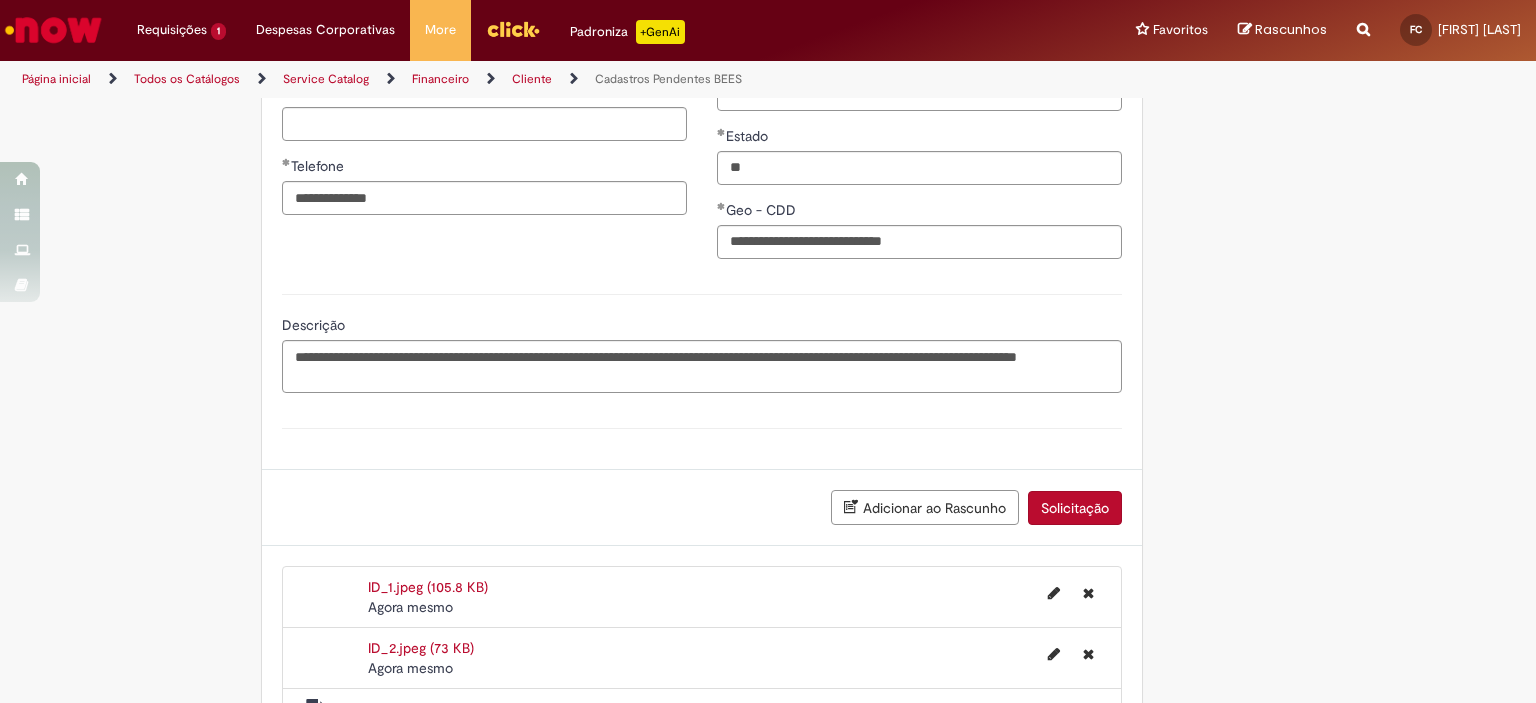 click on "Solicitação" at bounding box center [1075, 508] 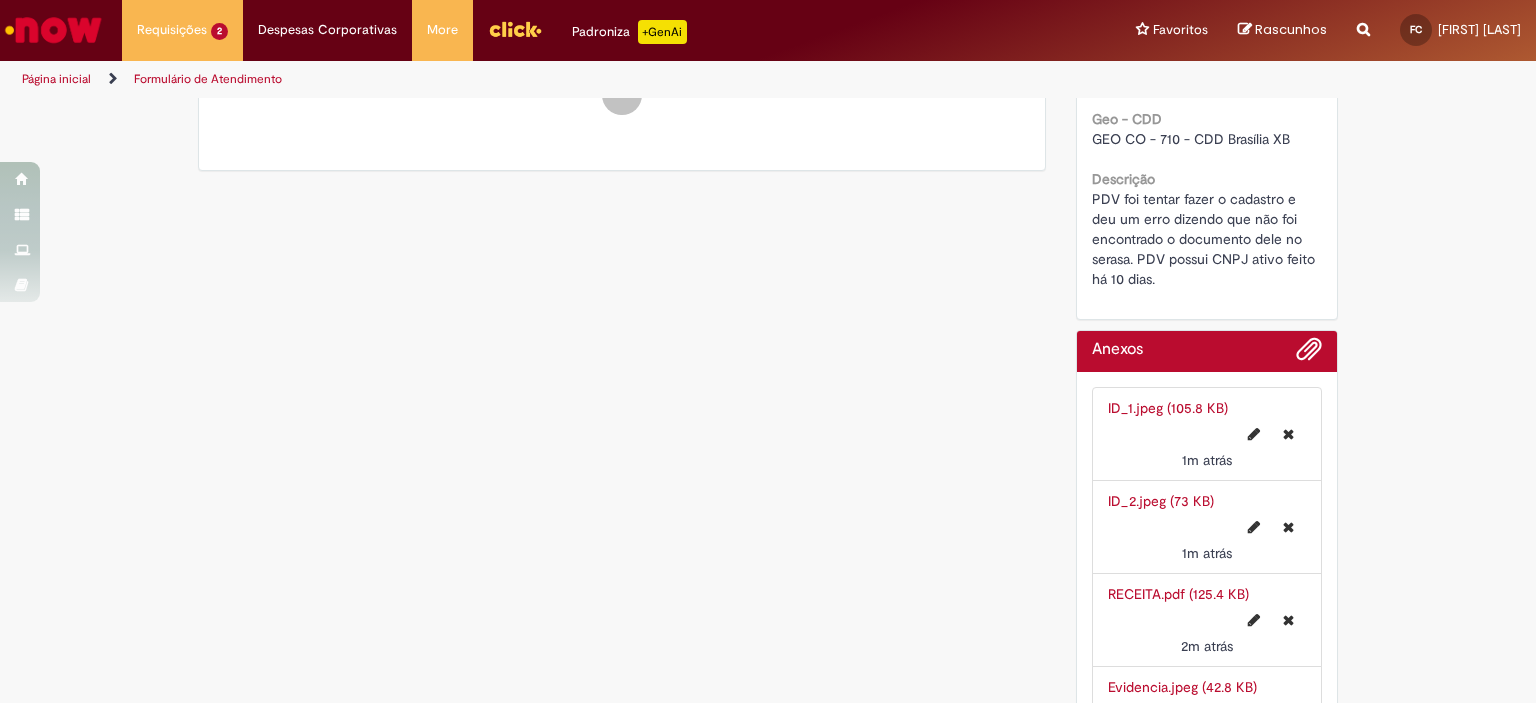 scroll, scrollTop: 0, scrollLeft: 0, axis: both 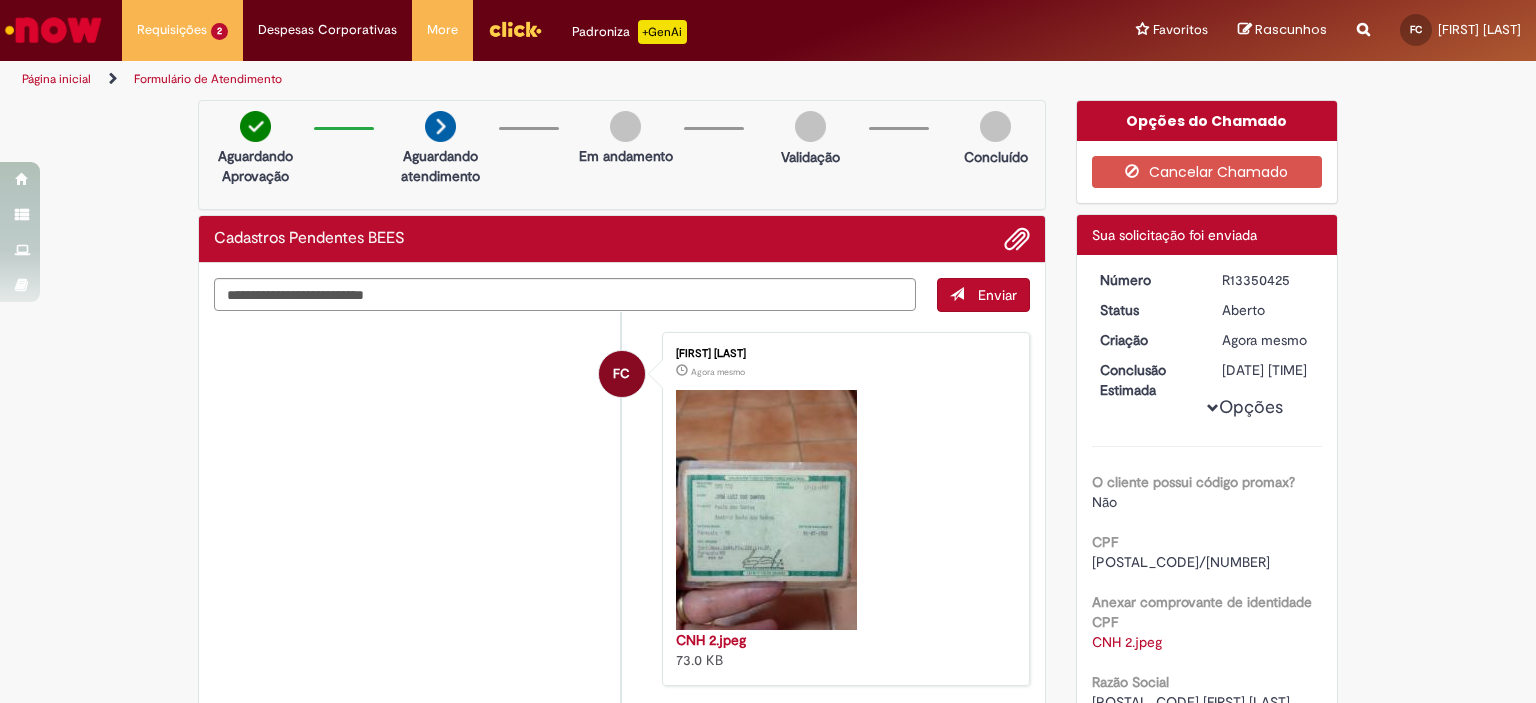 click on "R13350425" at bounding box center [1268, 280] 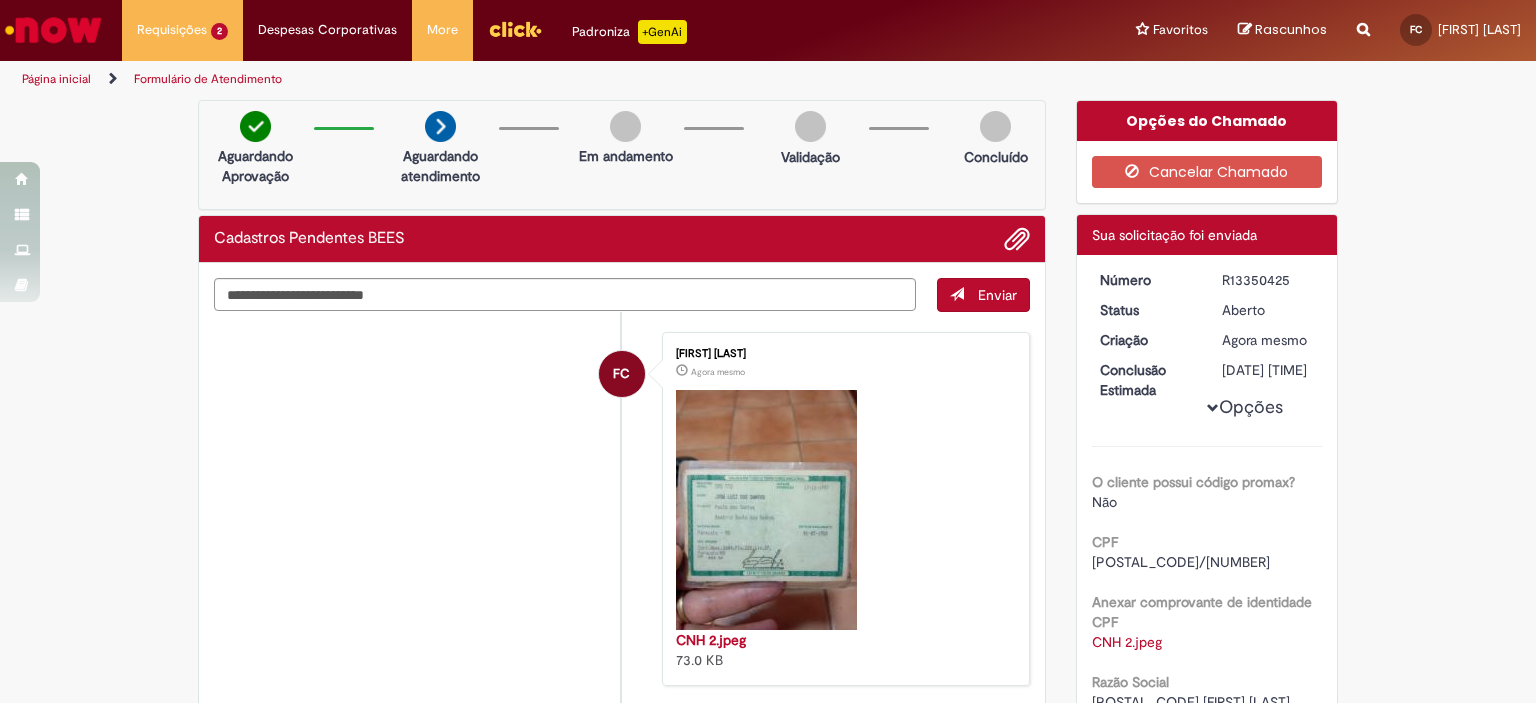 click on "R13350425" at bounding box center [1268, 280] 